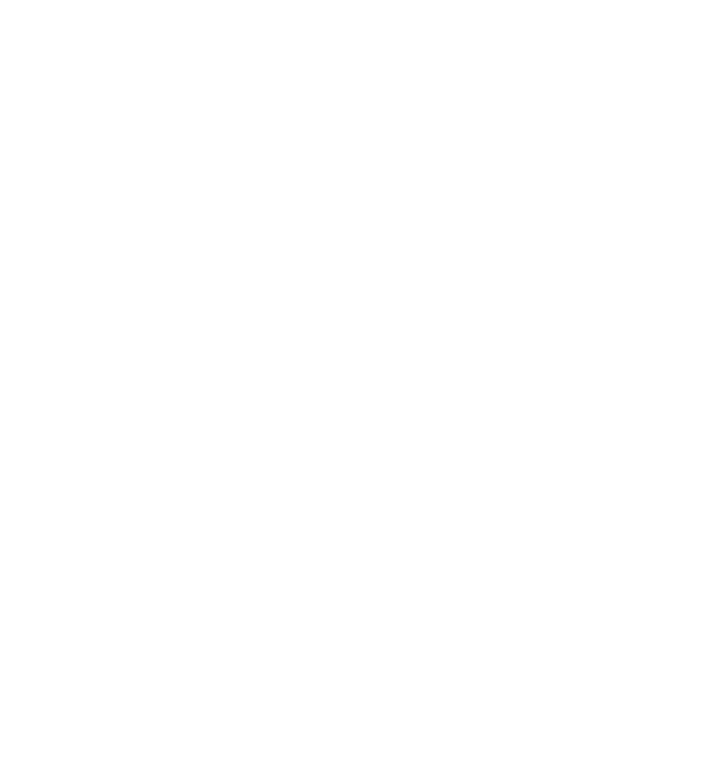 scroll, scrollTop: 0, scrollLeft: 0, axis: both 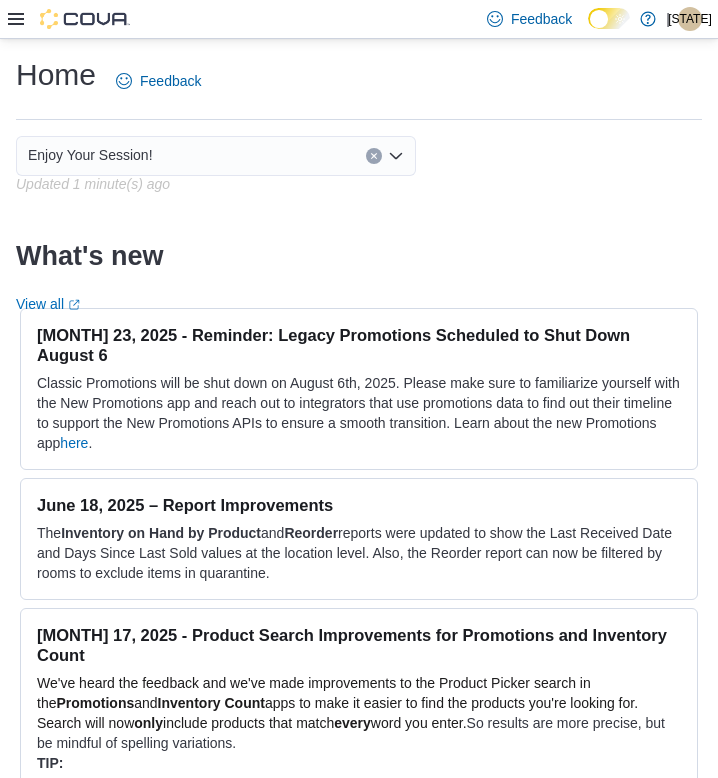 click 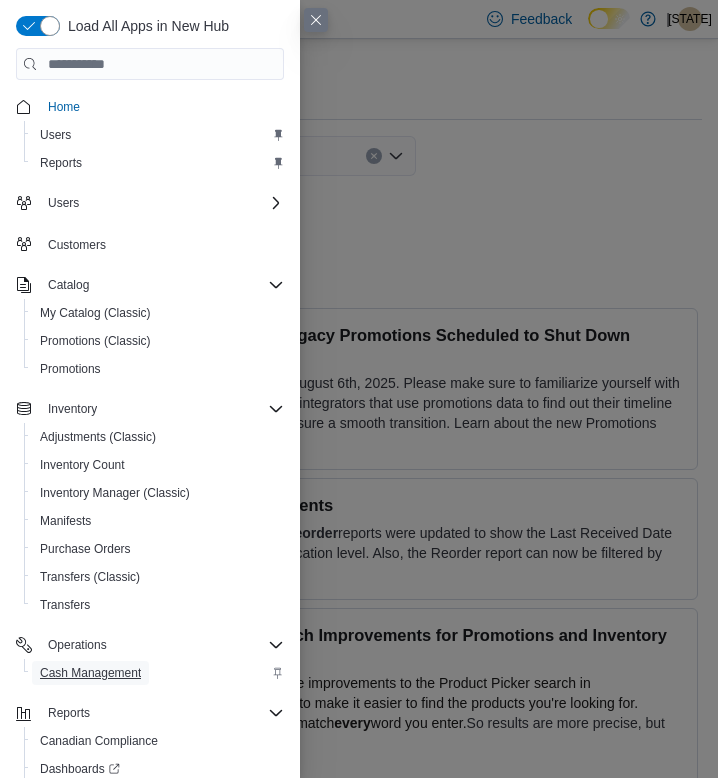 click on "Cash Management" at bounding box center [90, 673] 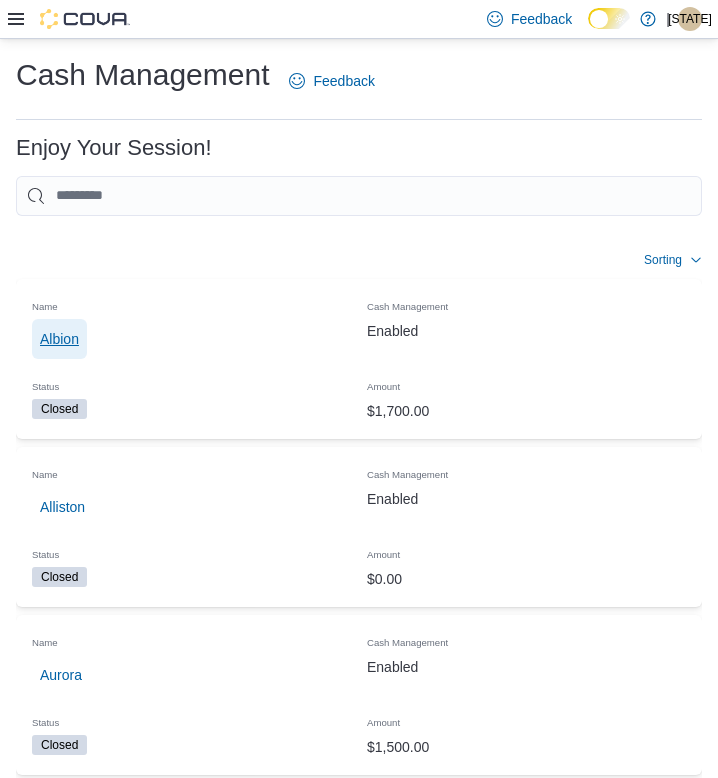 click on "Albion" at bounding box center (59, 339) 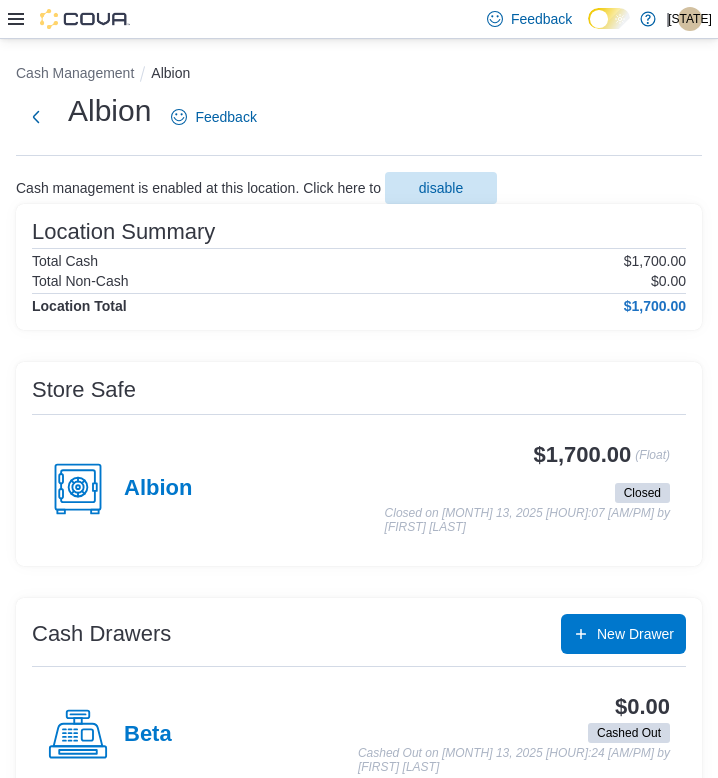 click on "Albion $[AMOUNT] (Float) Closed Closed on [MONTH] 13, 2025 [HOUR]:07 [AM/PM] by [NAME]" at bounding box center (359, 488) 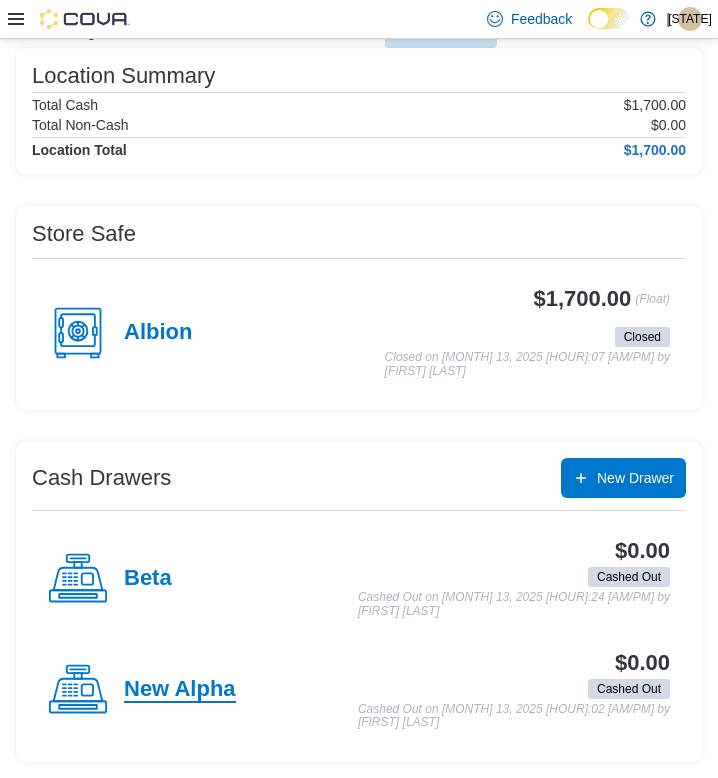 click on "New Alpha" at bounding box center (180, 690) 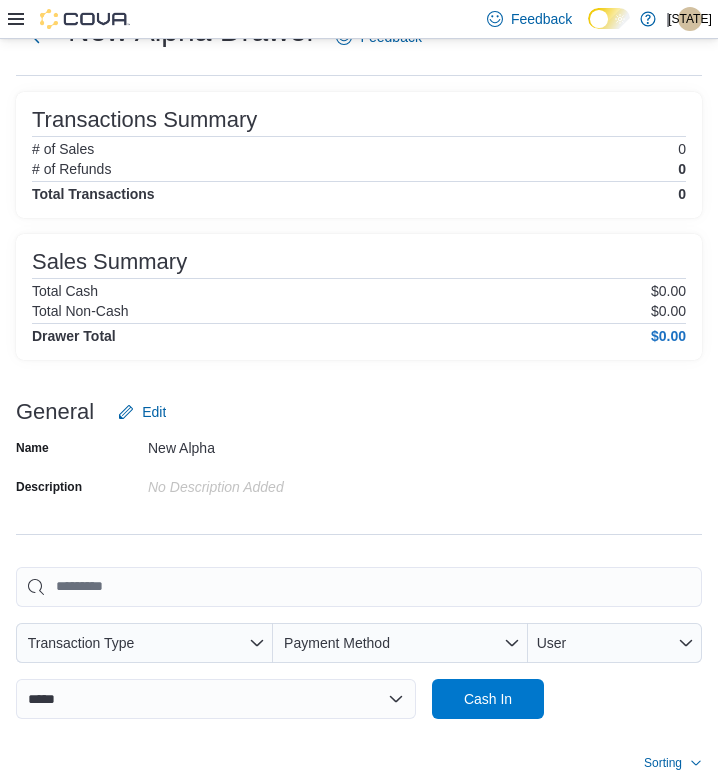 scroll, scrollTop: 256, scrollLeft: 0, axis: vertical 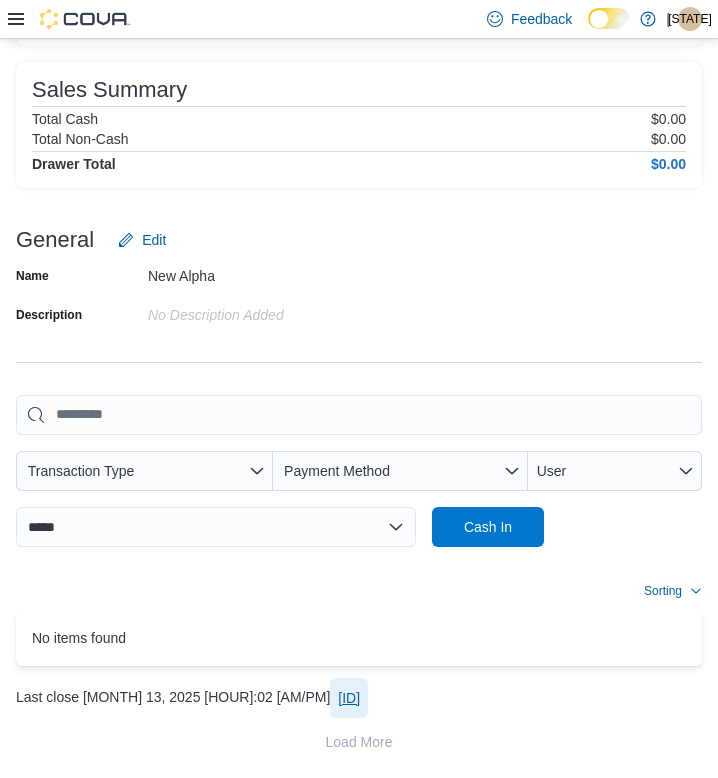 click on "[ID]" at bounding box center (349, 698) 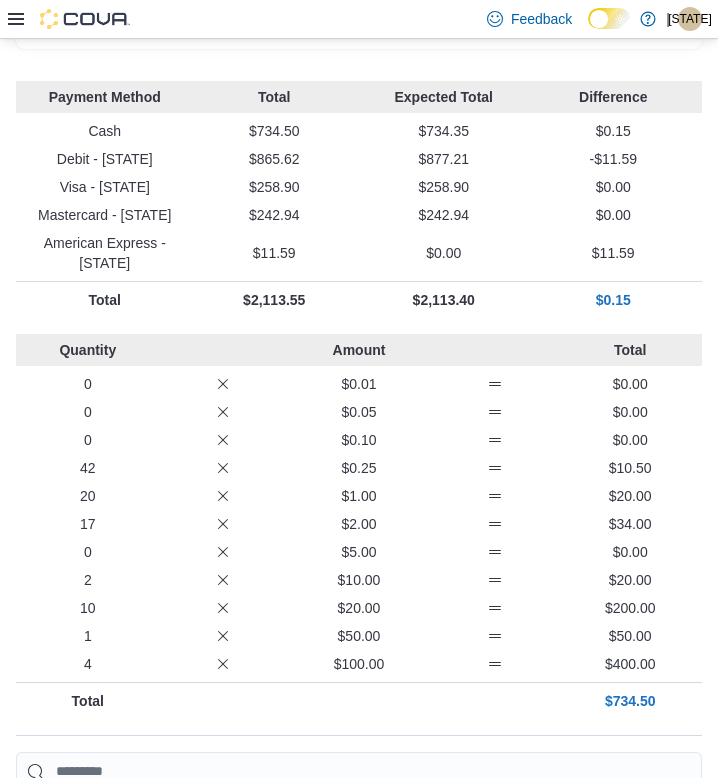 scroll, scrollTop: 0, scrollLeft: 0, axis: both 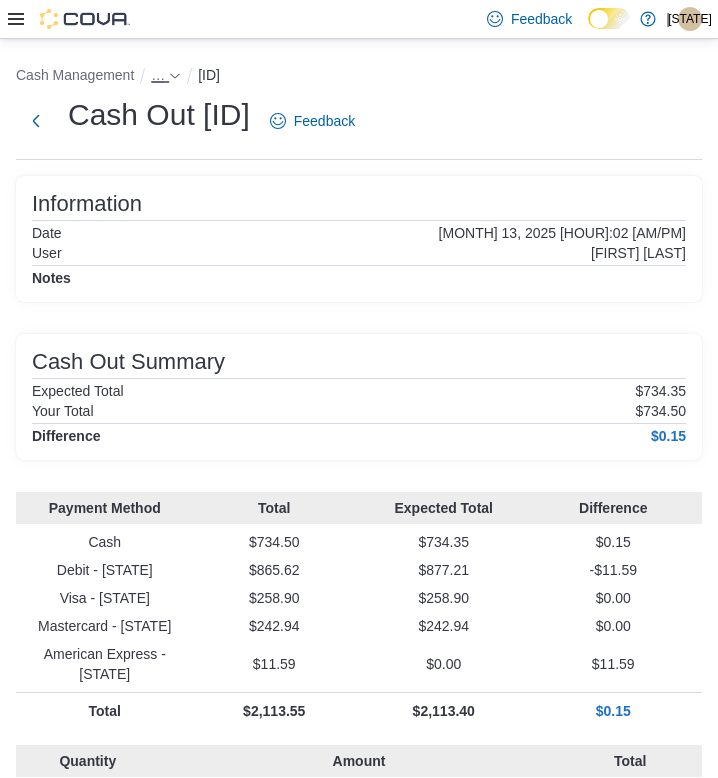 click 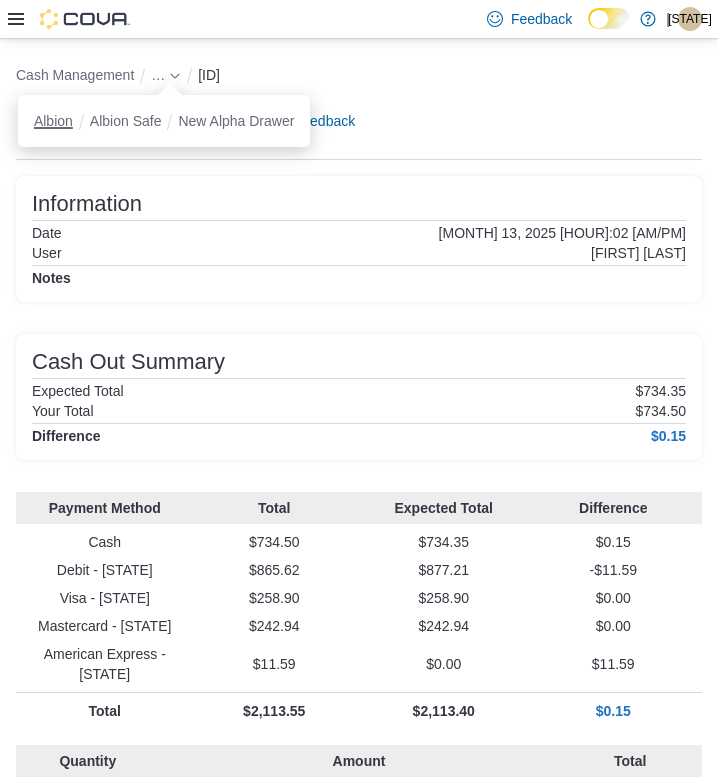 click on "Albion" at bounding box center [53, 121] 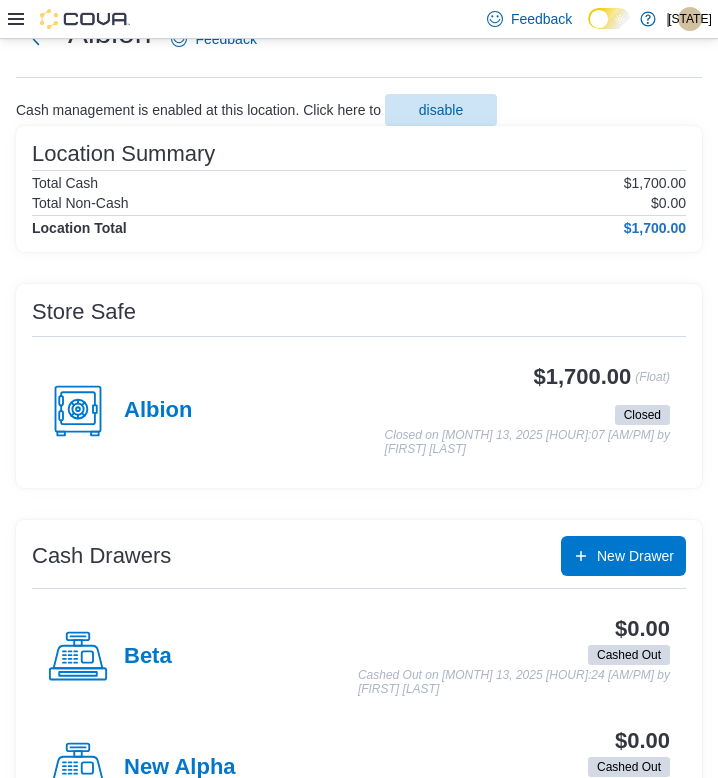 scroll, scrollTop: 156, scrollLeft: 0, axis: vertical 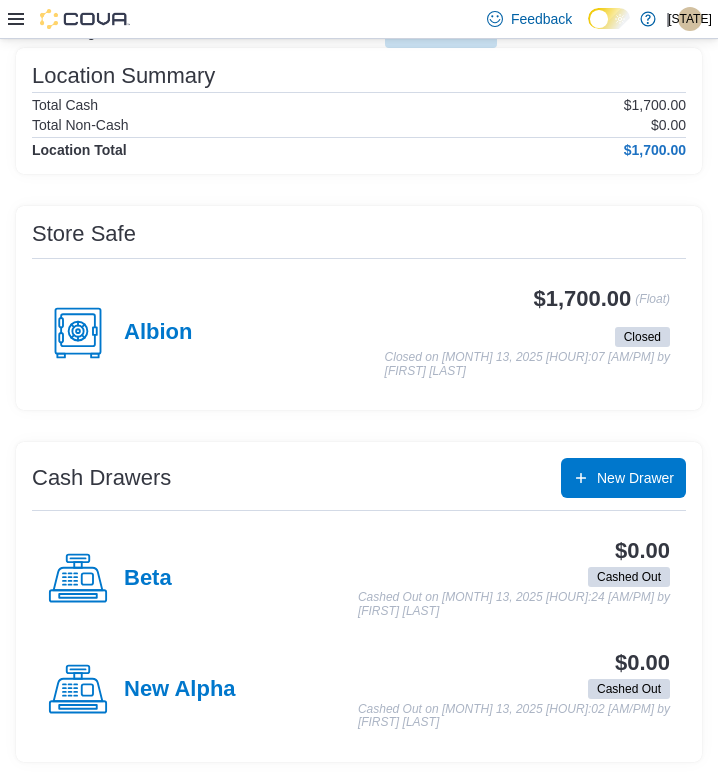 click on "Beta" at bounding box center (110, 579) 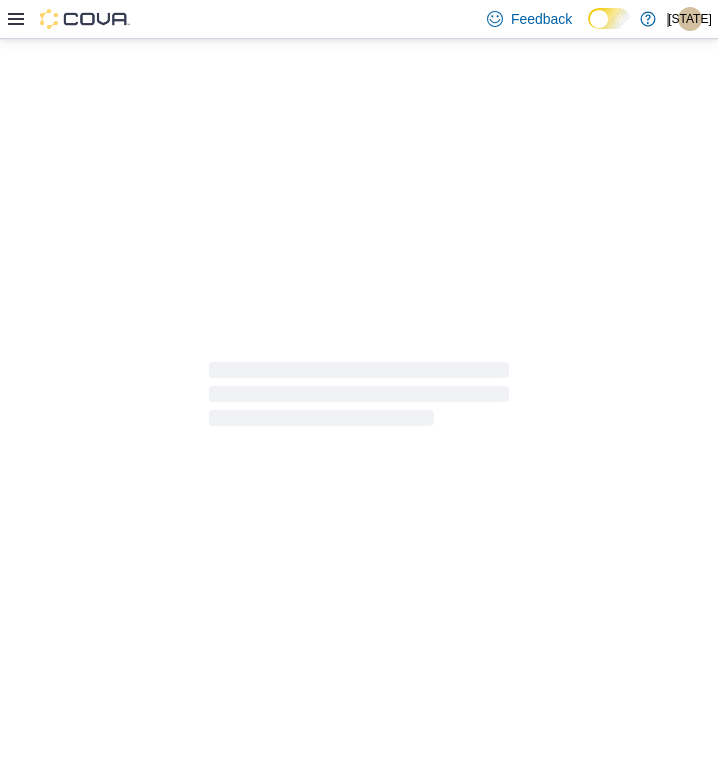 scroll, scrollTop: 0, scrollLeft: 0, axis: both 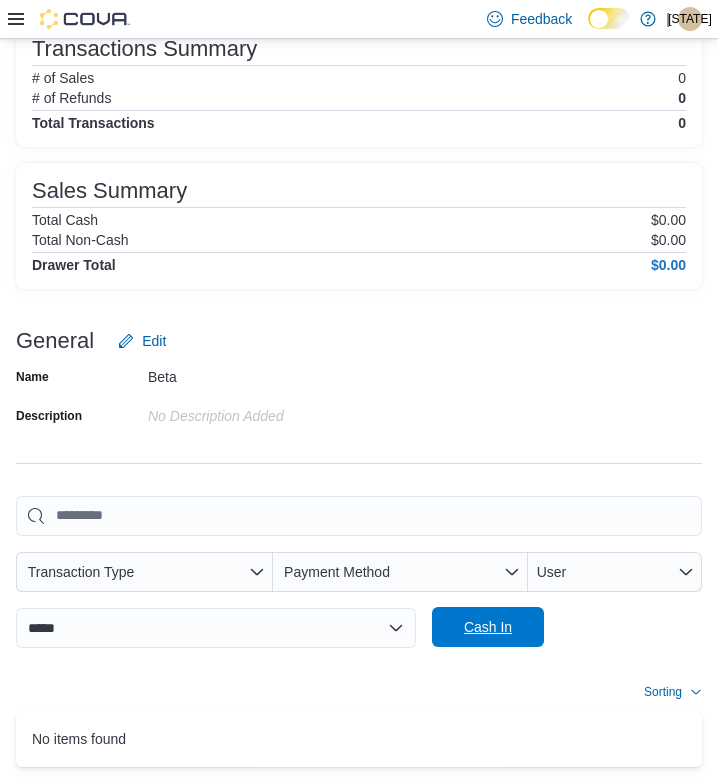 click on "Cash In" at bounding box center (488, 627) 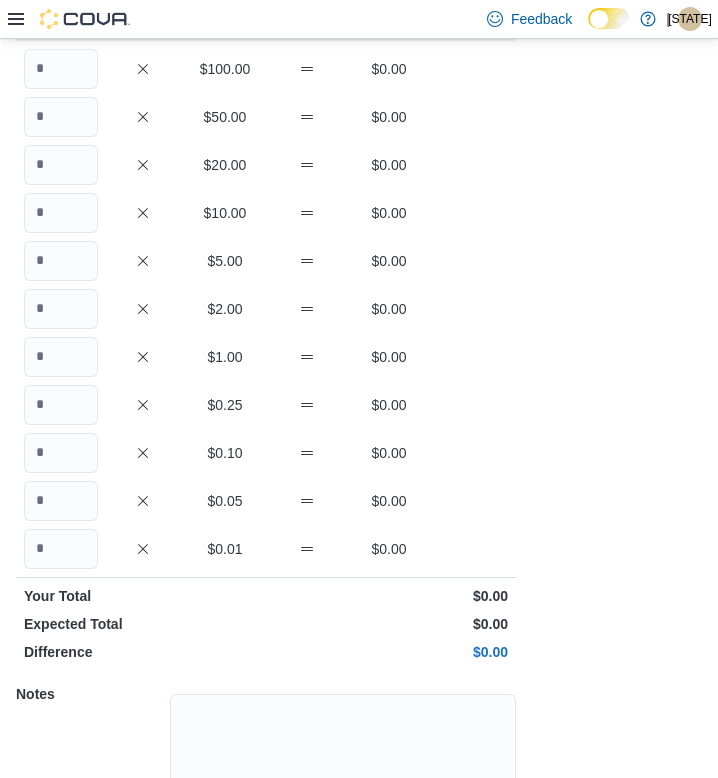 scroll, scrollTop: 34, scrollLeft: 0, axis: vertical 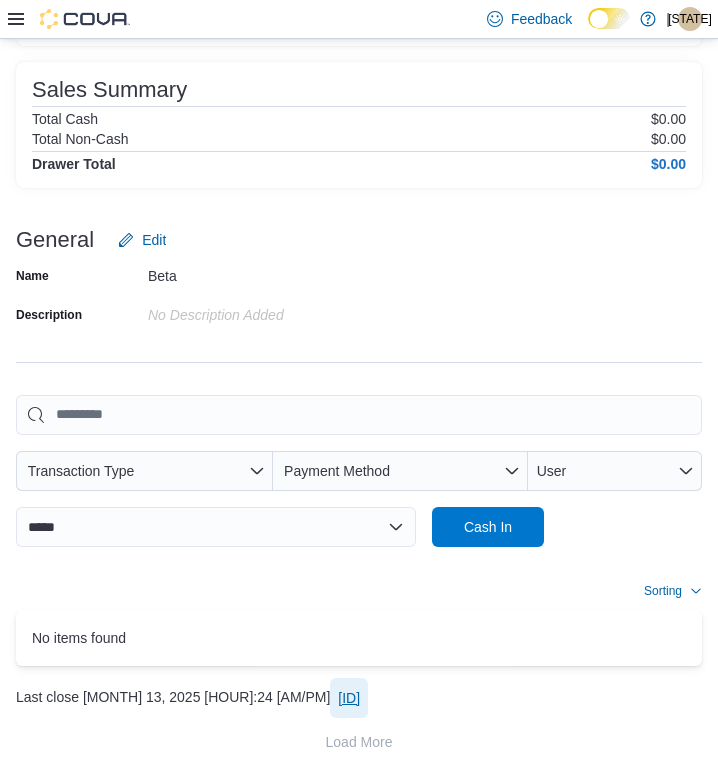 click on "[ID]" at bounding box center (349, 698) 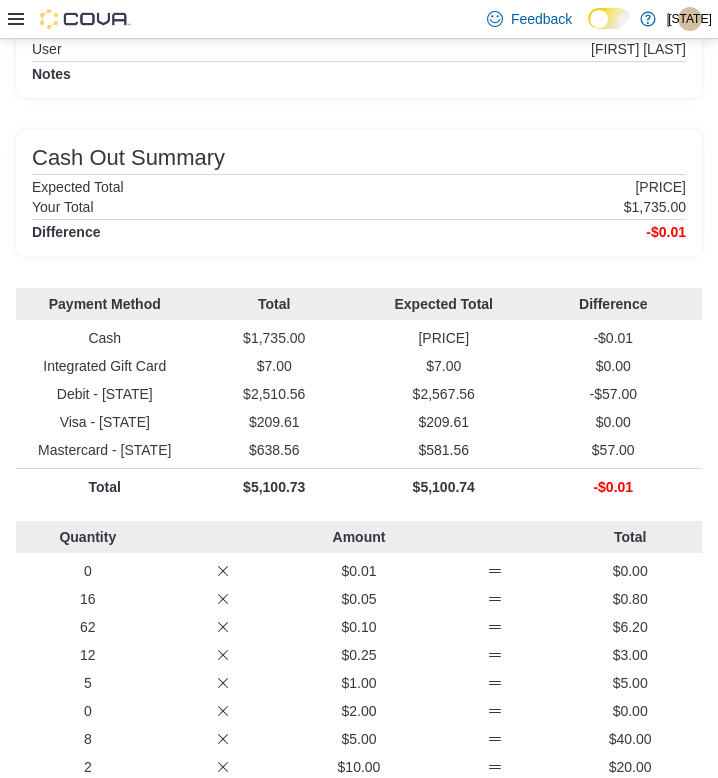 scroll, scrollTop: 0, scrollLeft: 0, axis: both 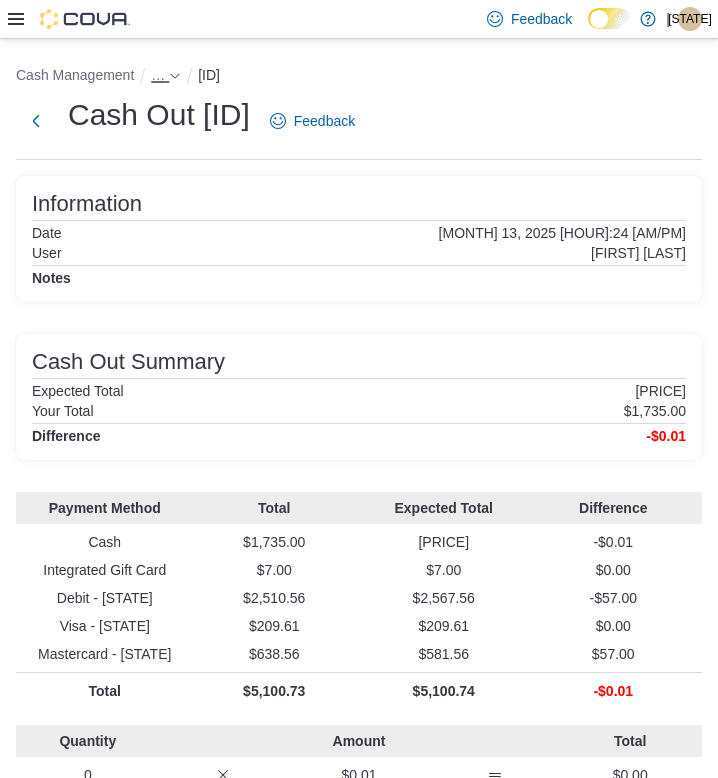 click on "…" at bounding box center [166, 75] 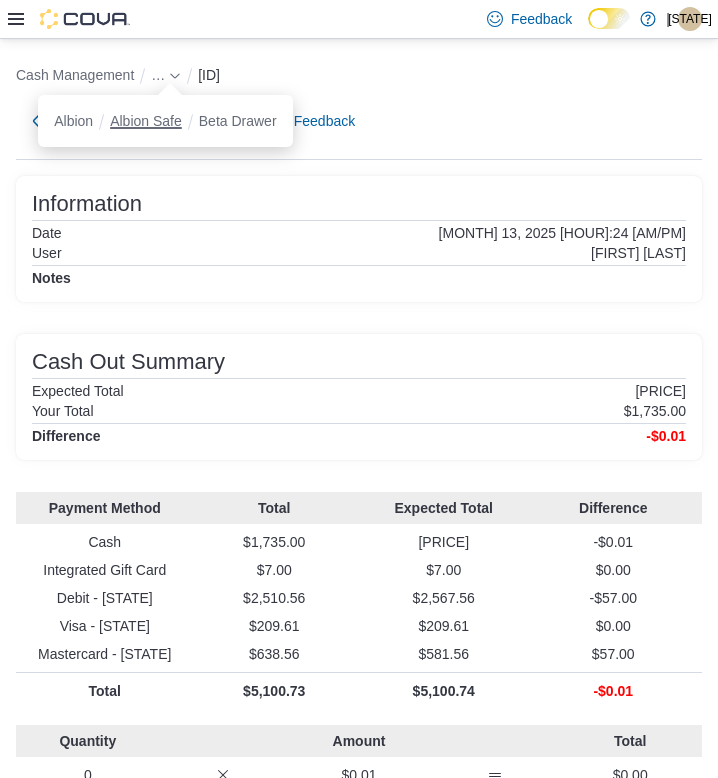 click on "Albion Safe" at bounding box center [146, 121] 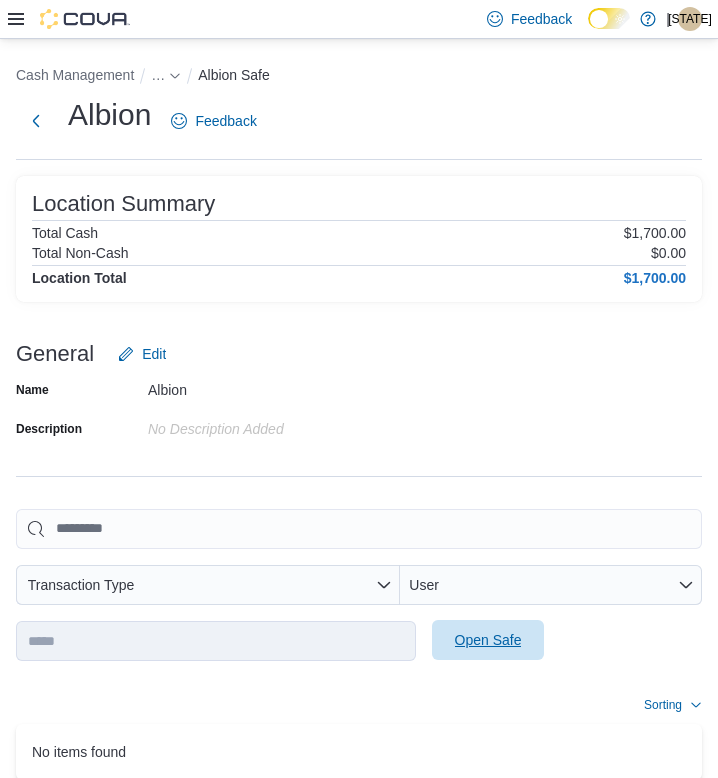 click on "Open Safe" at bounding box center [488, 640] 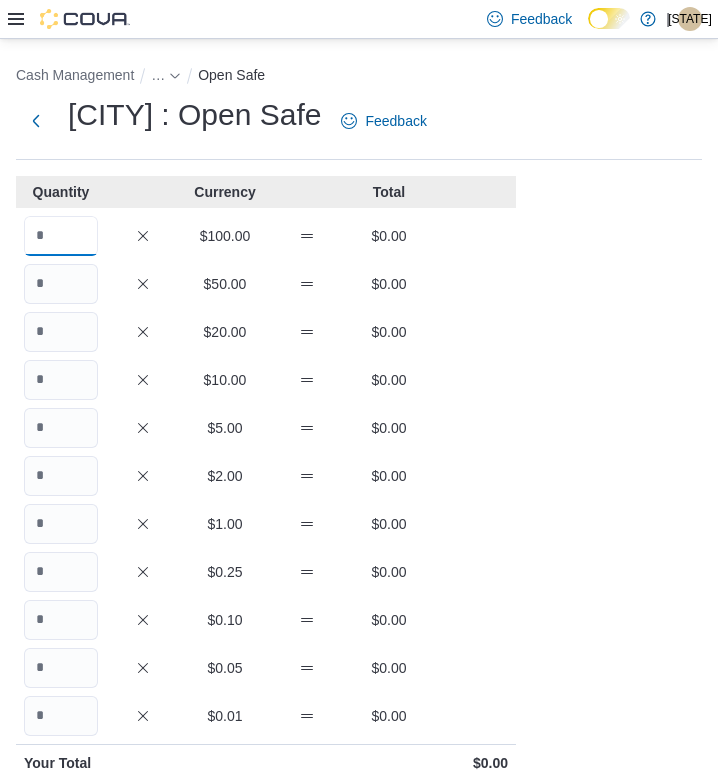 click at bounding box center [61, 236] 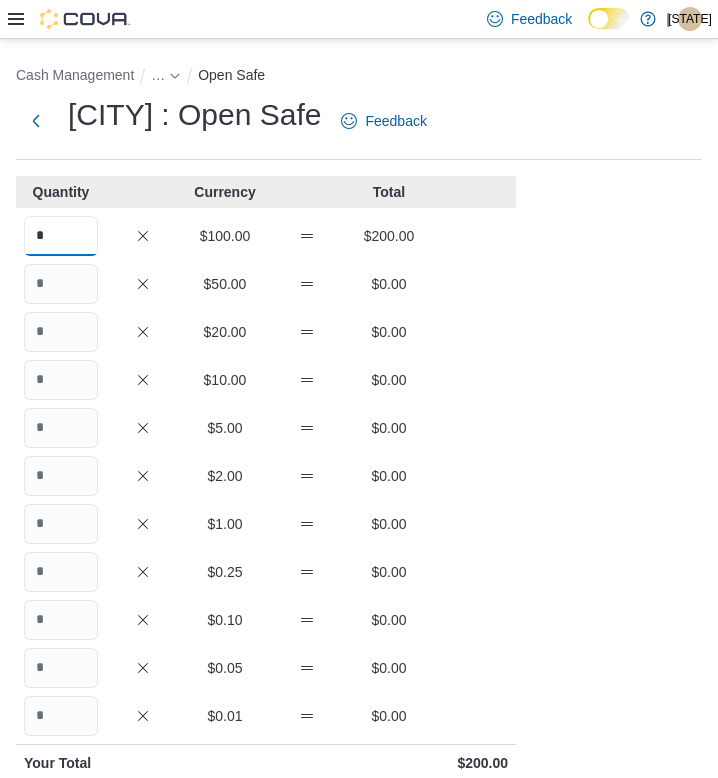 type on "*" 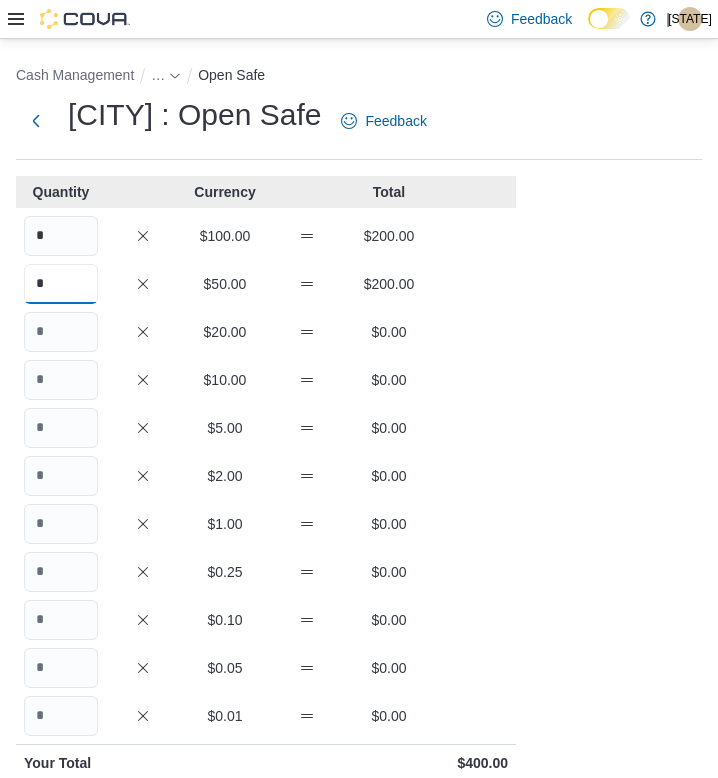 type on "*" 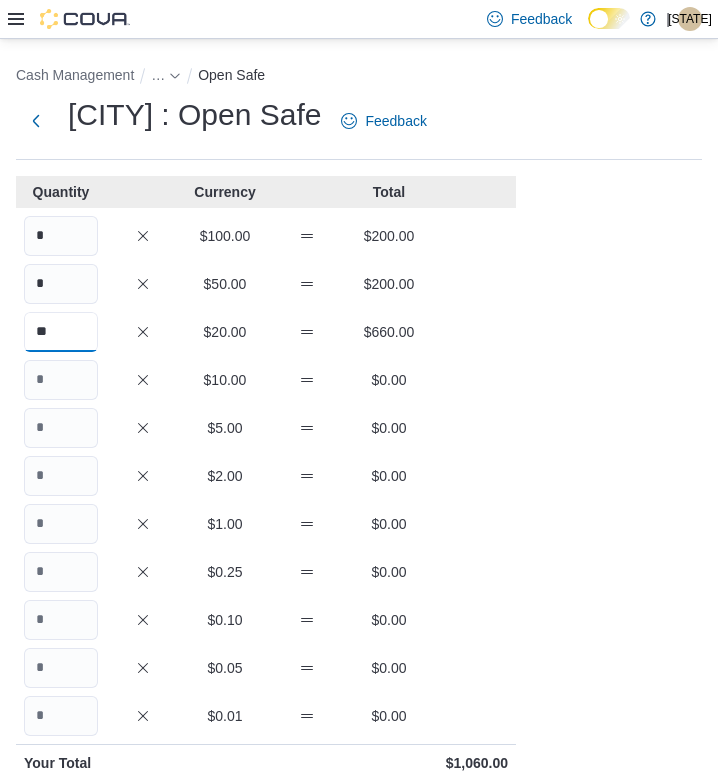 type on "**" 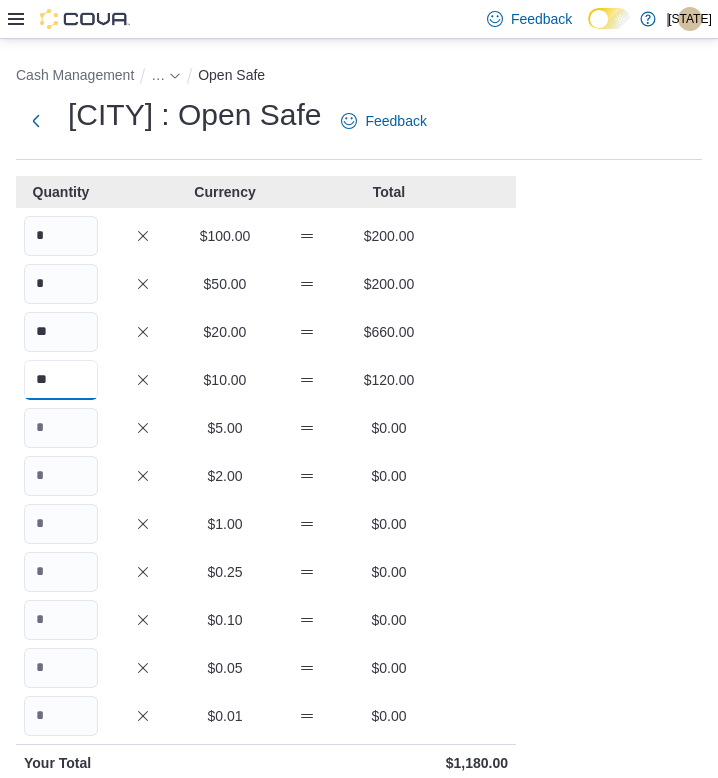 click on "**" at bounding box center (61, 380) 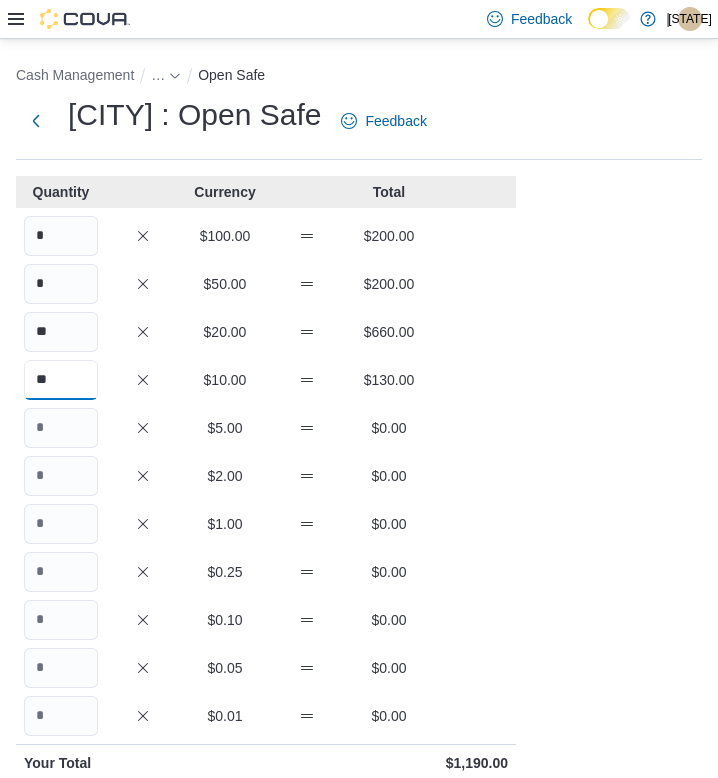 type on "**" 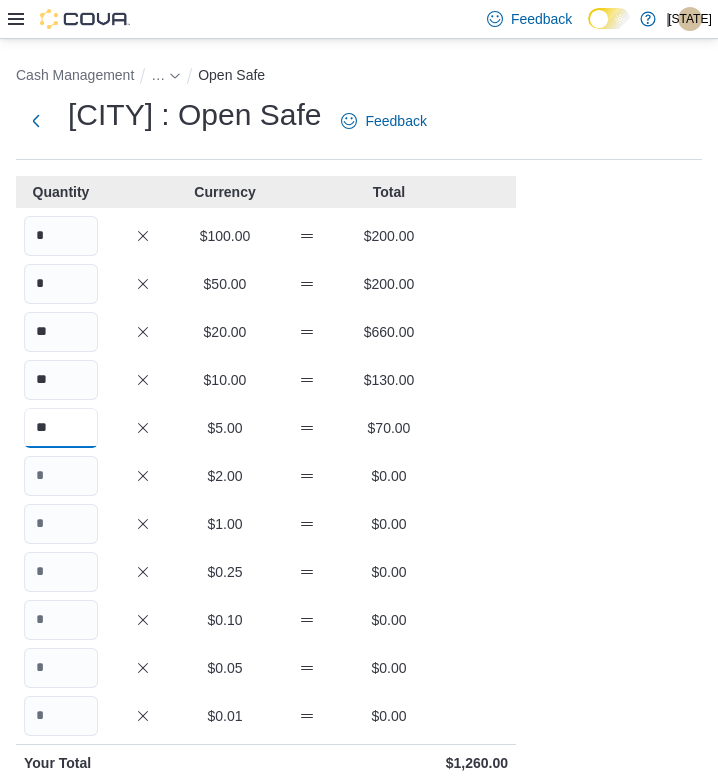 type on "**" 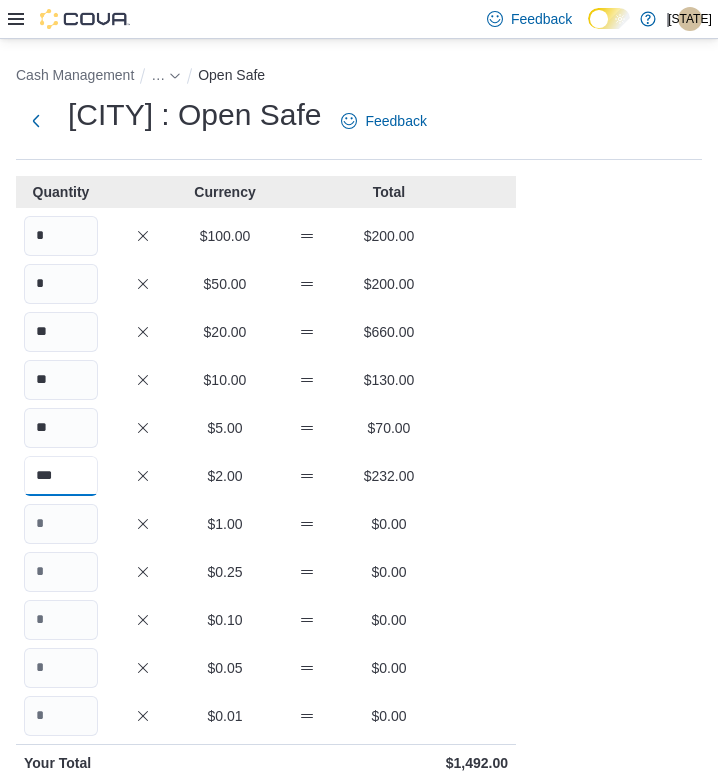 type on "***" 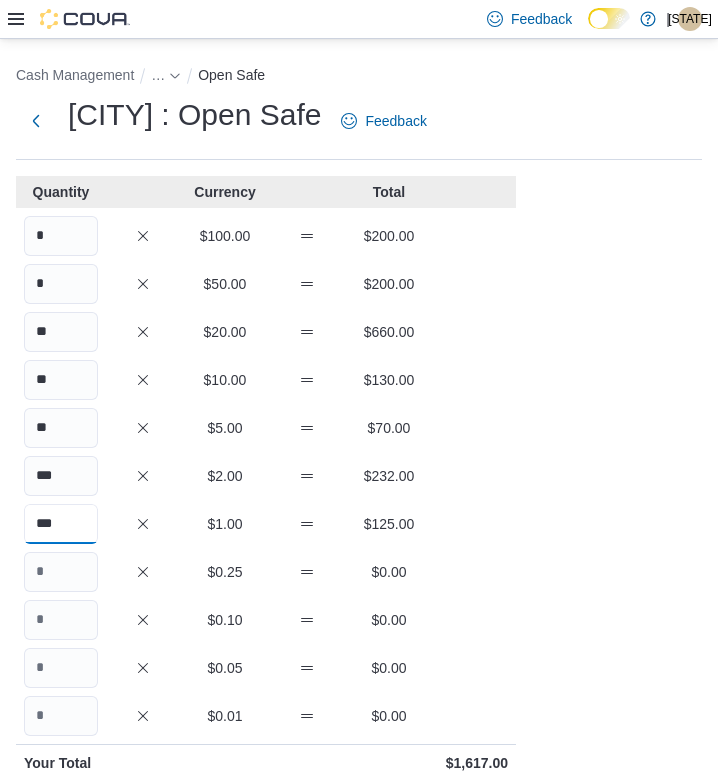 type on "***" 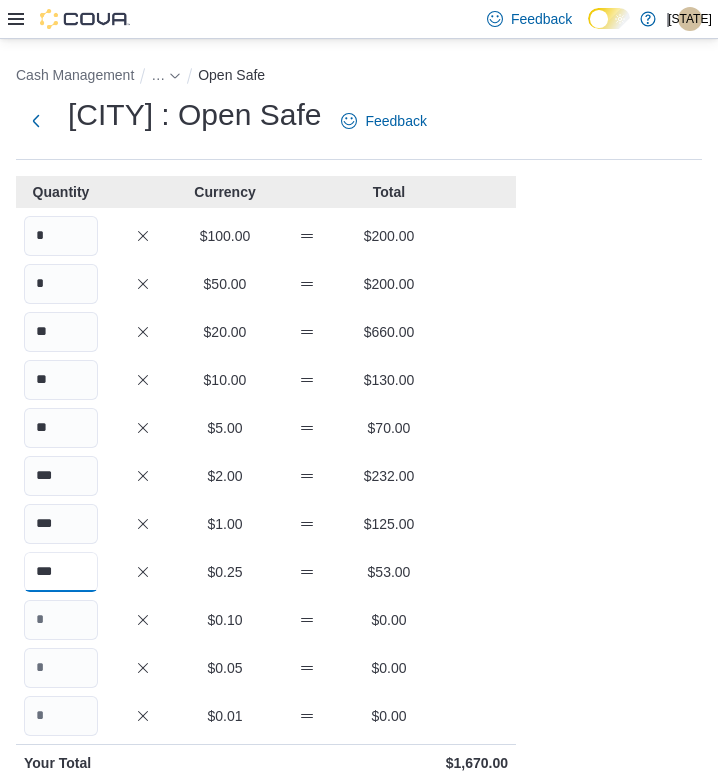 type on "***" 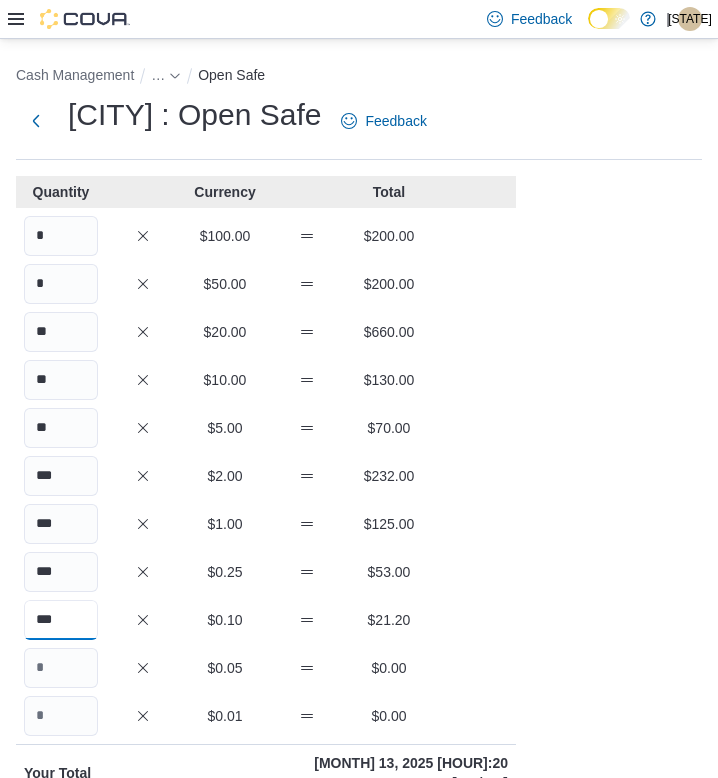 type on "***" 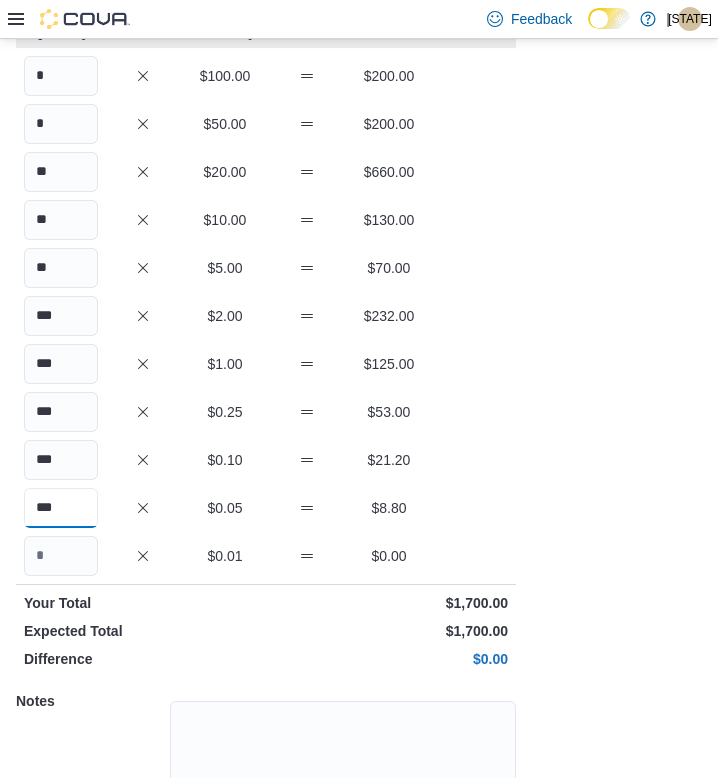 scroll, scrollTop: 308, scrollLeft: 0, axis: vertical 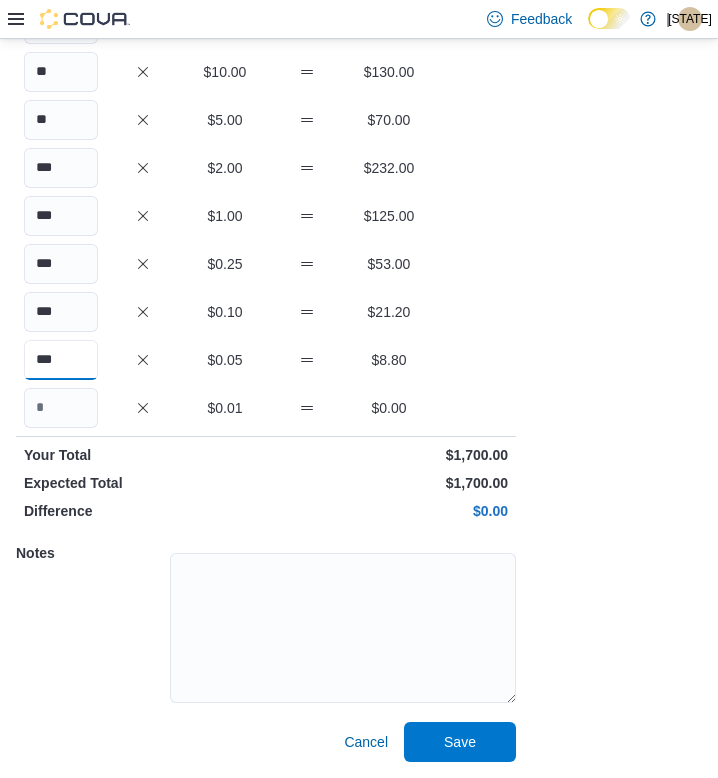 type on "***" 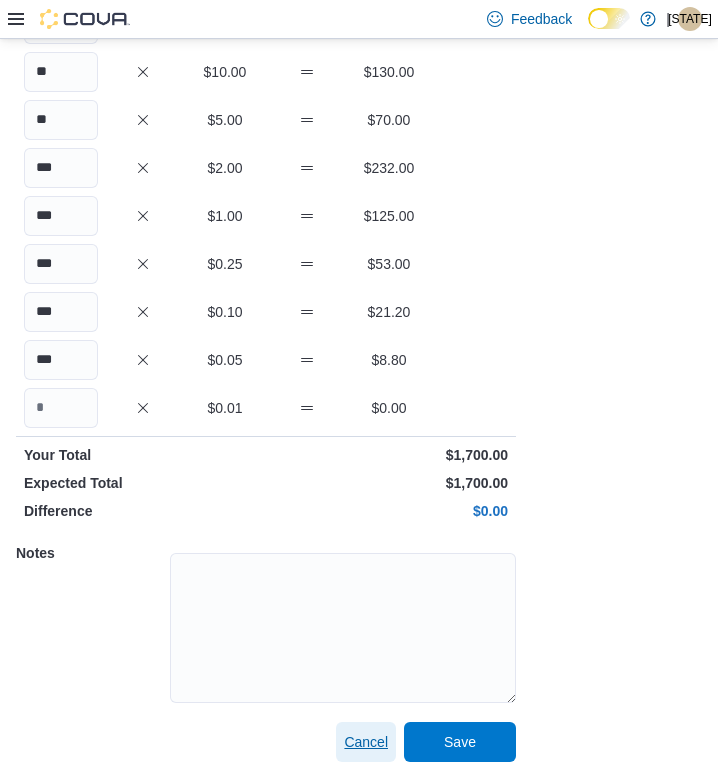 type 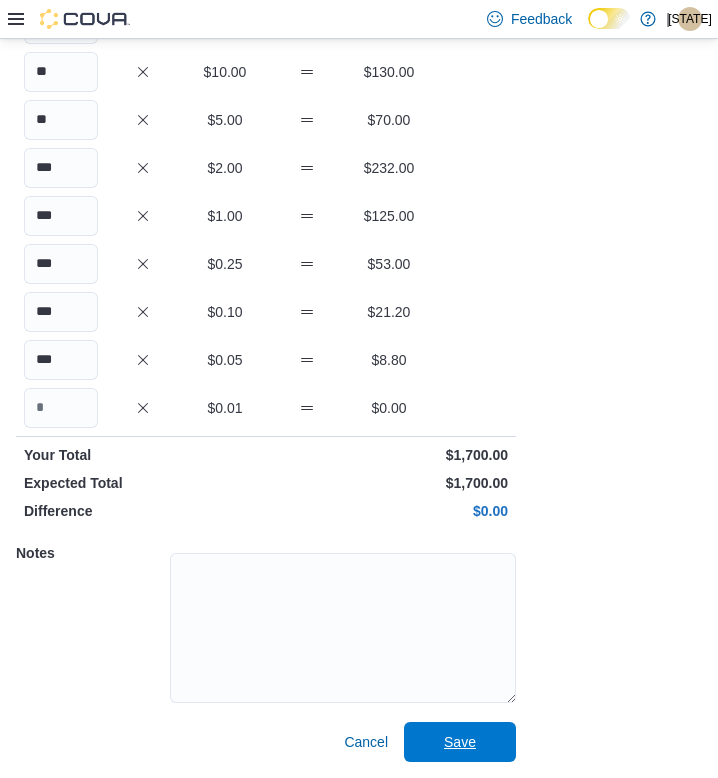 type 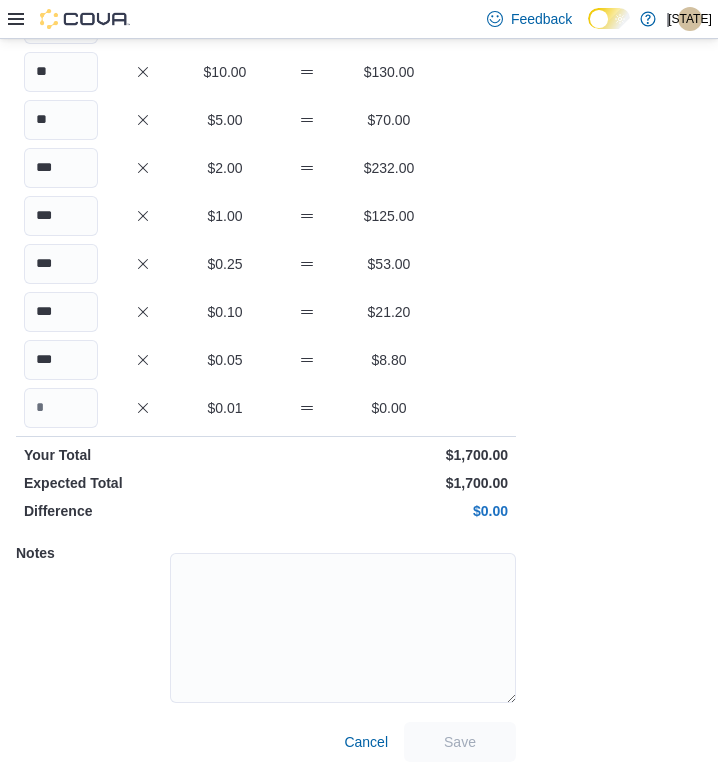 scroll, scrollTop: 114, scrollLeft: 0, axis: vertical 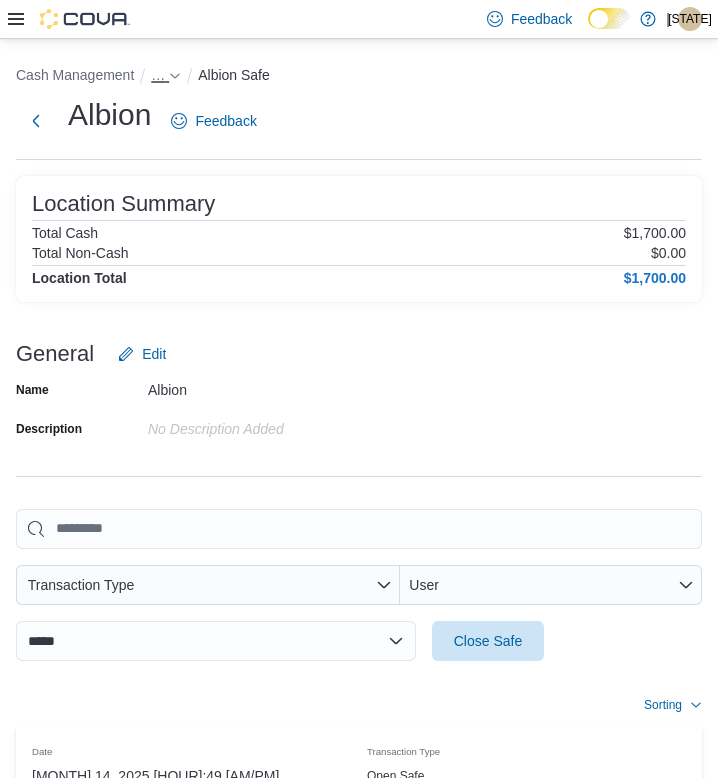 click on "…" at bounding box center (158, 75) 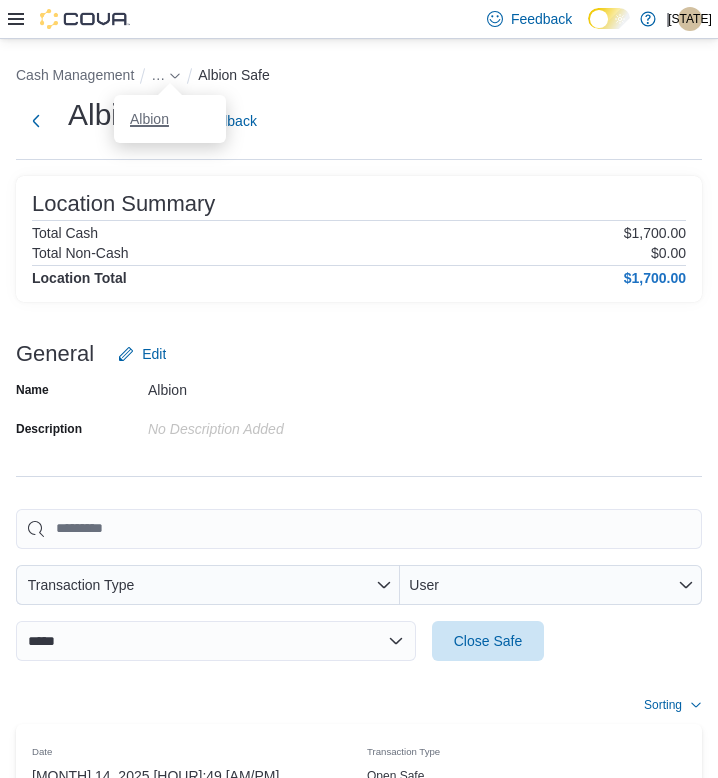 click on "Albion" at bounding box center (149, 119) 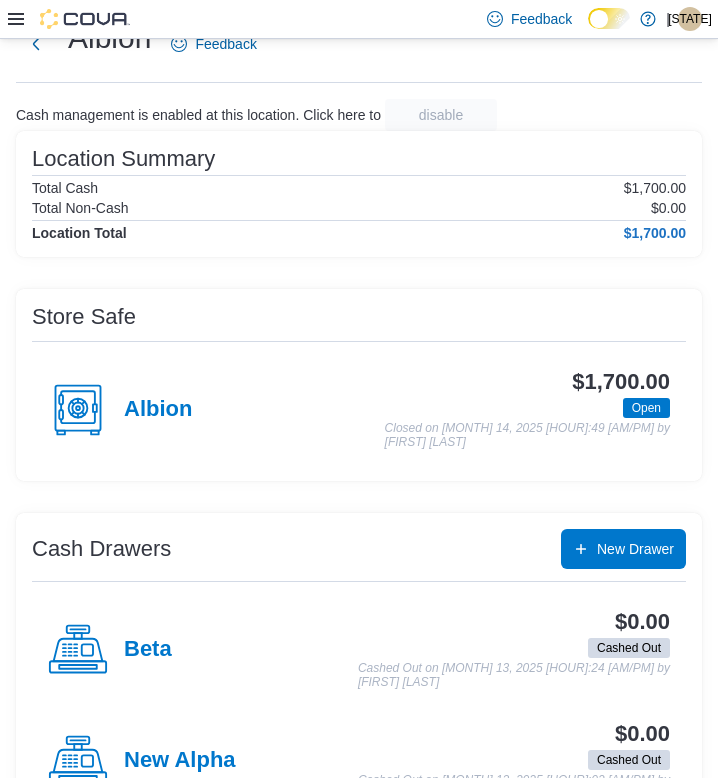 scroll, scrollTop: 144, scrollLeft: 0, axis: vertical 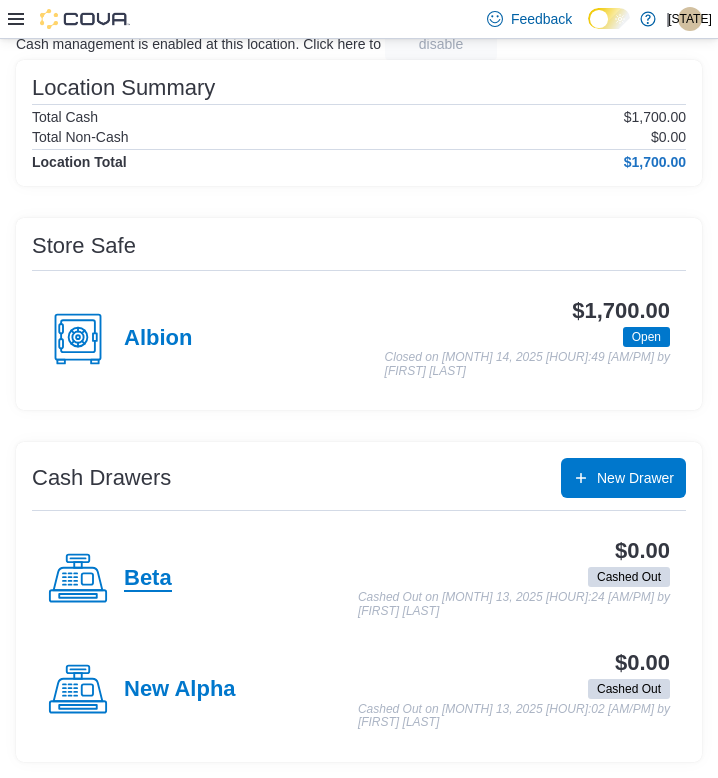 click on "Beta" at bounding box center (148, 579) 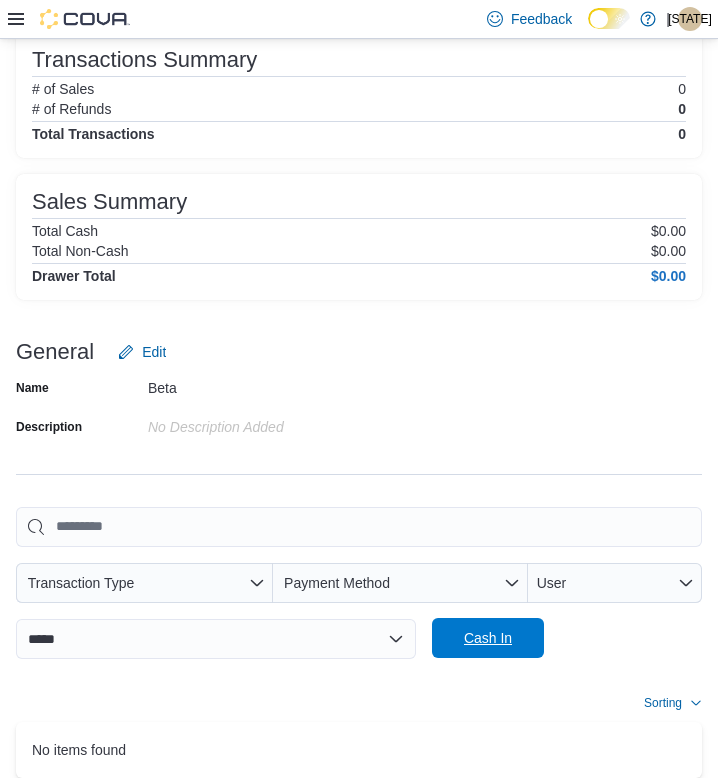 click on "Cash In" at bounding box center [488, 638] 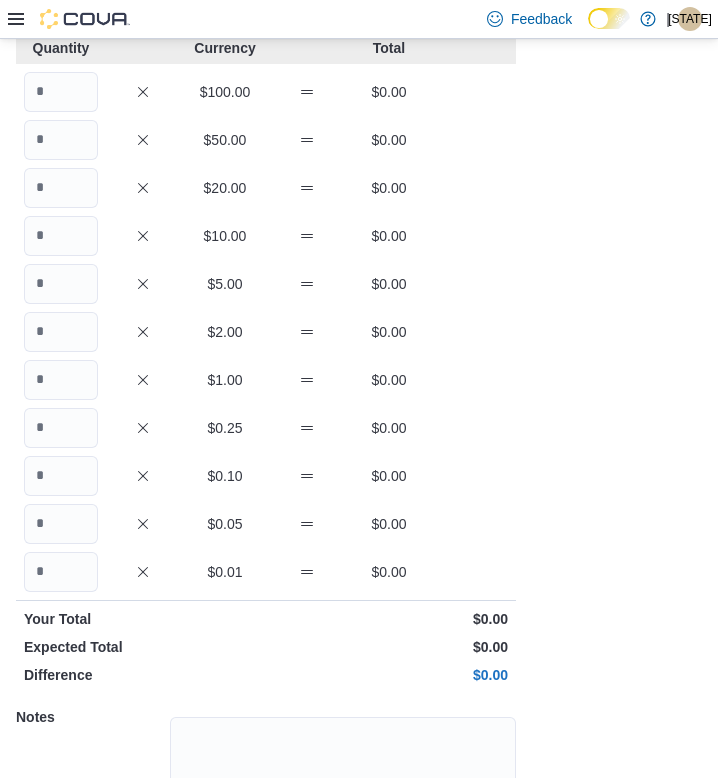 scroll, scrollTop: 23, scrollLeft: 0, axis: vertical 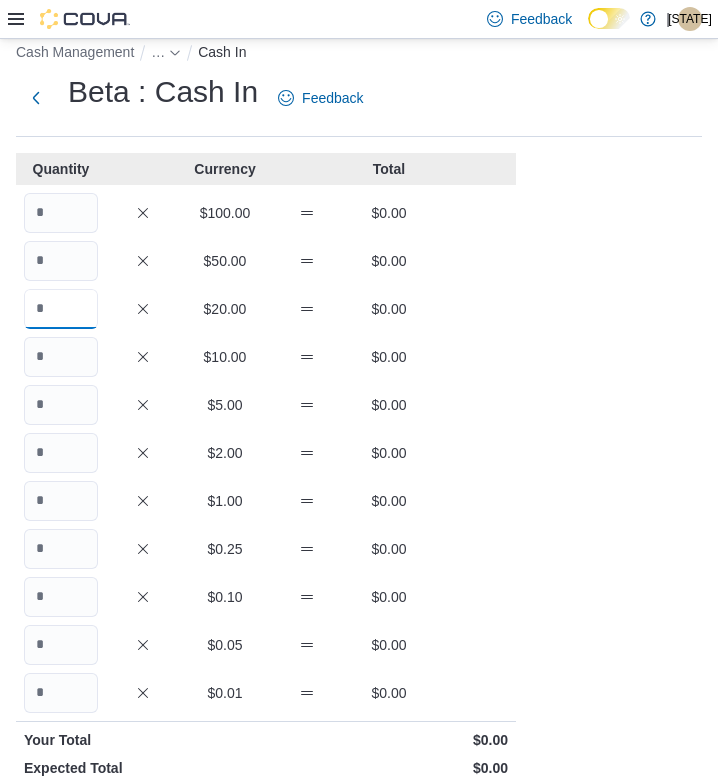click at bounding box center (61, 309) 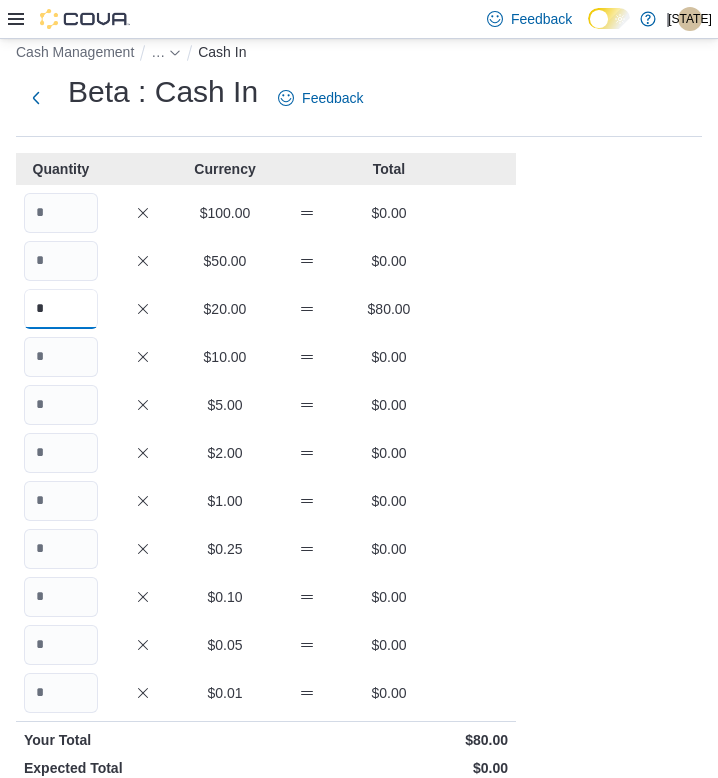 type on "*" 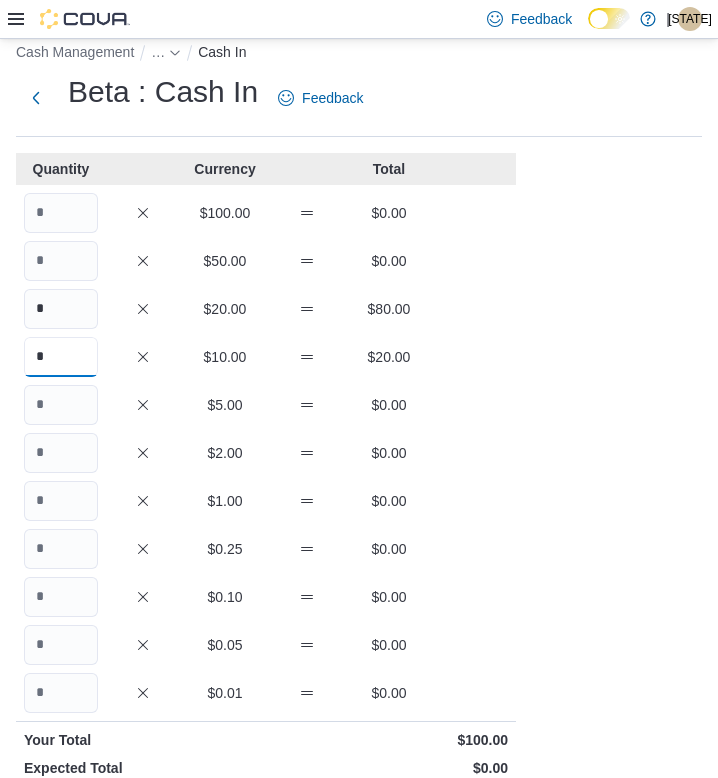 type on "*" 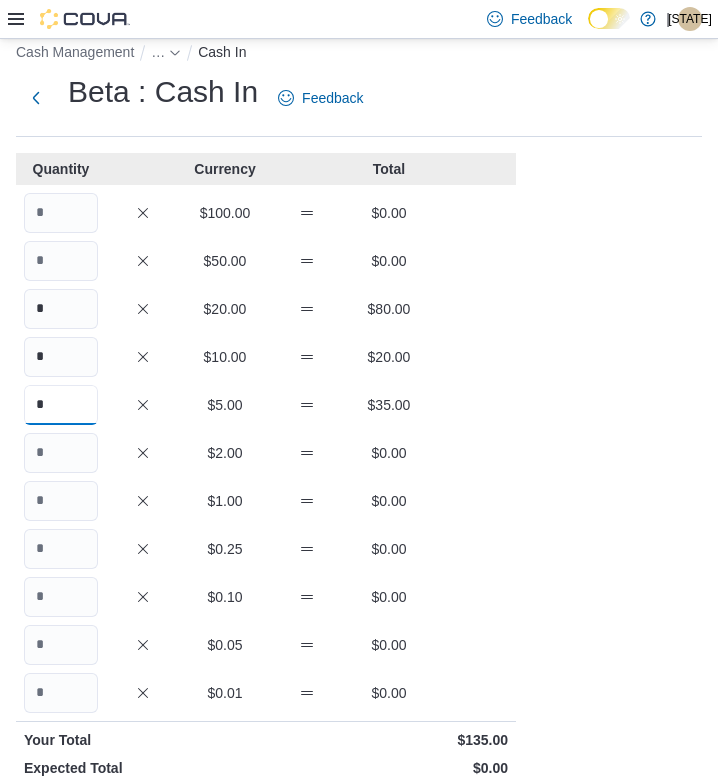 type on "*" 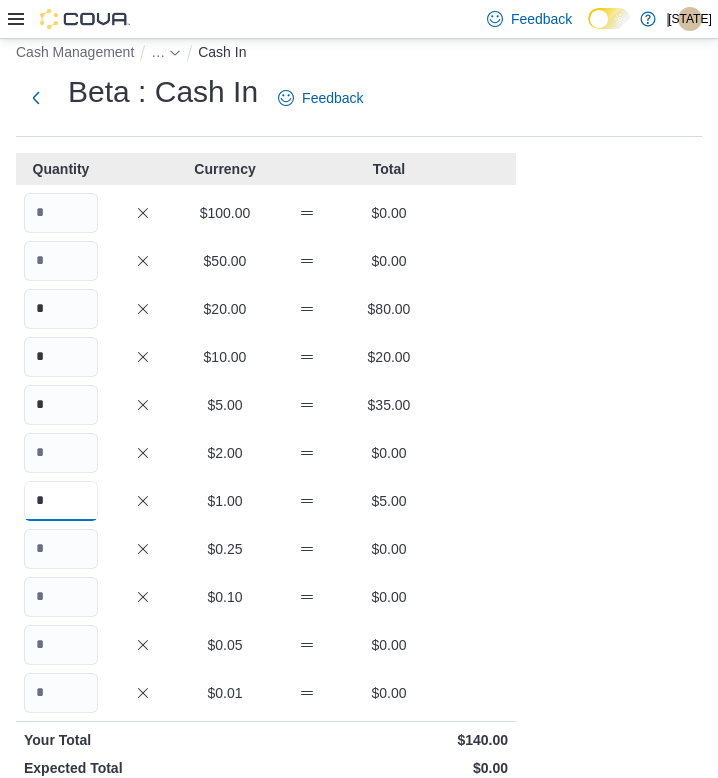 type on "*" 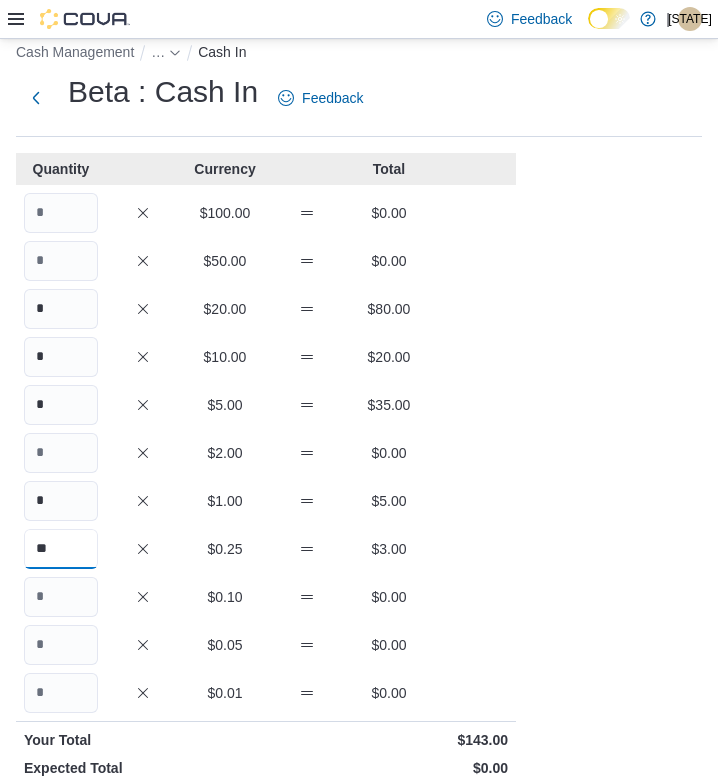 type on "**" 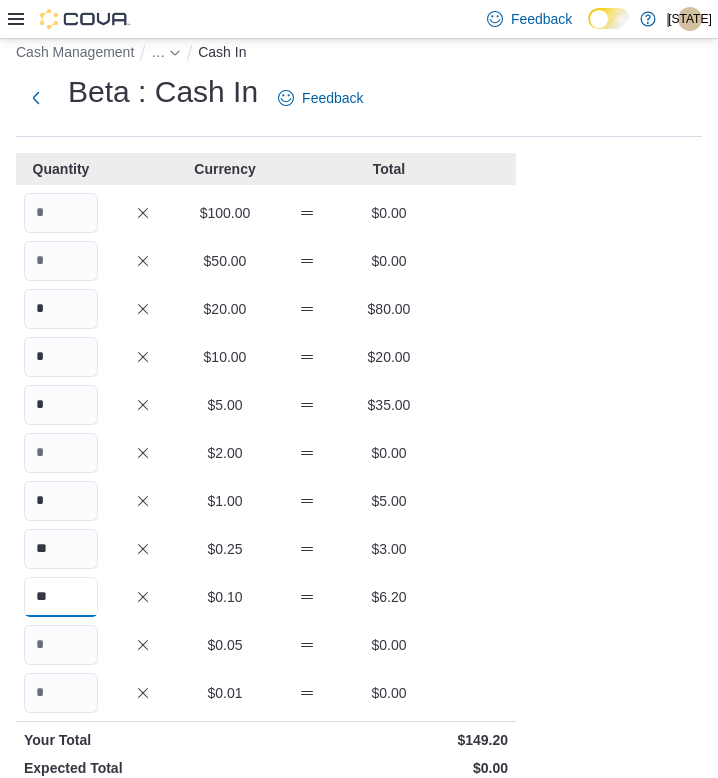 type on "**" 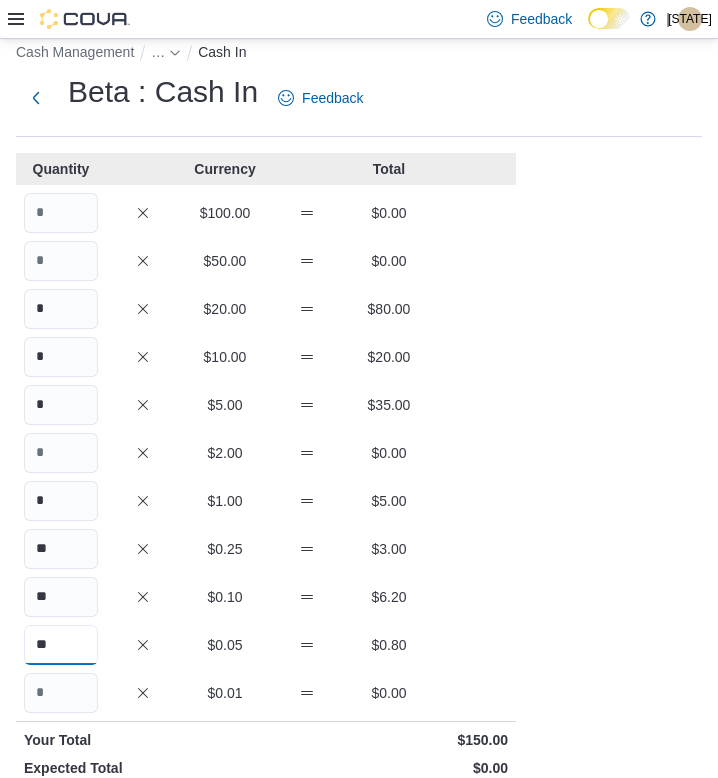 scroll, scrollTop: 308, scrollLeft: 0, axis: vertical 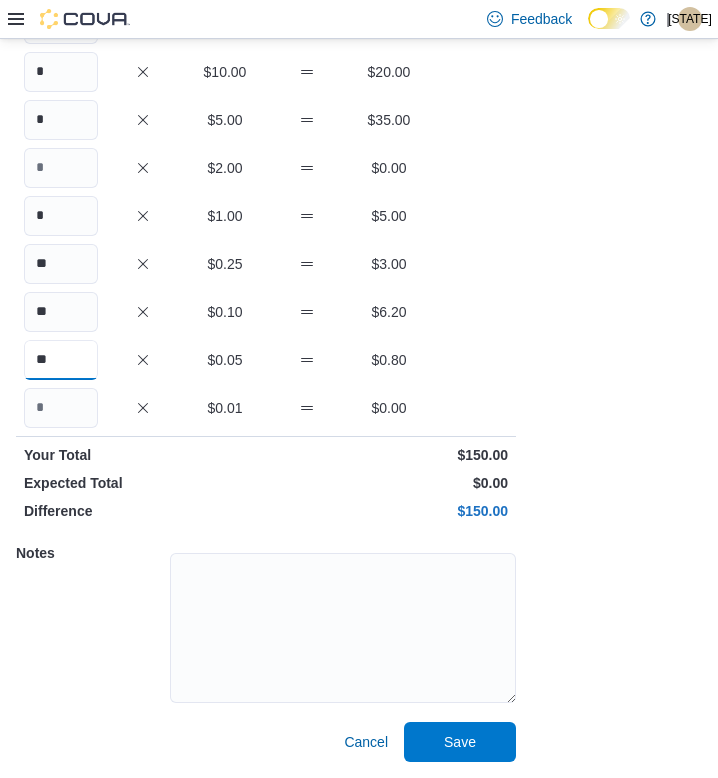 type on "**" 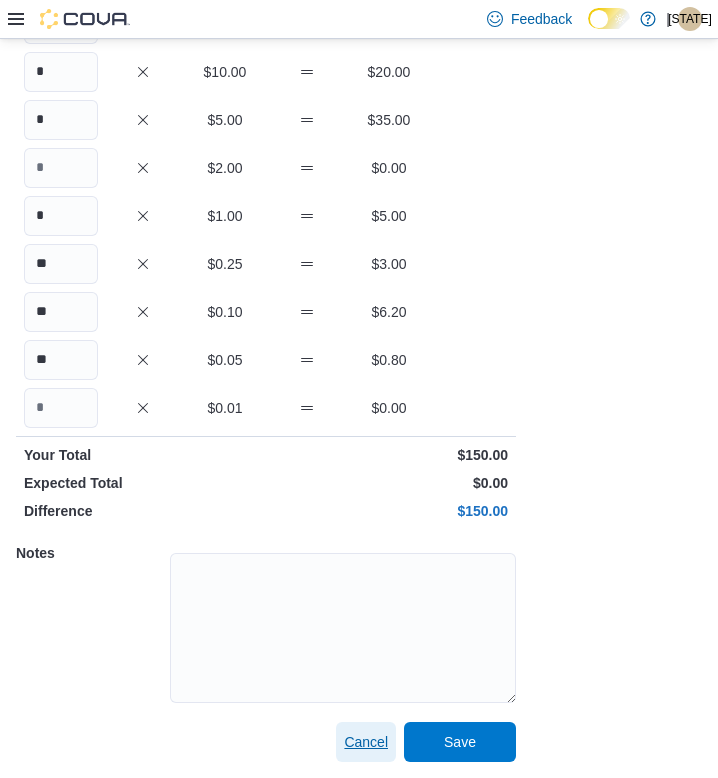 type 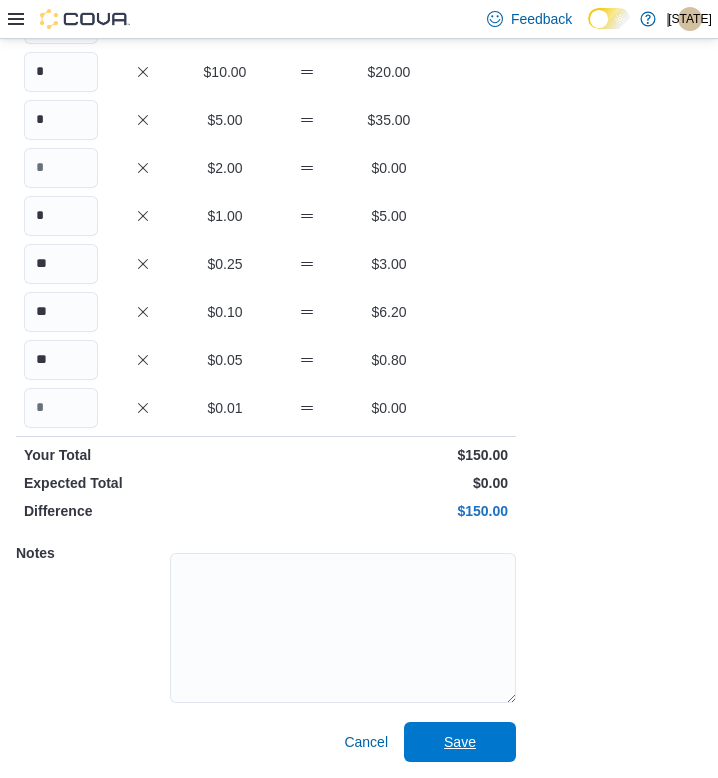 type 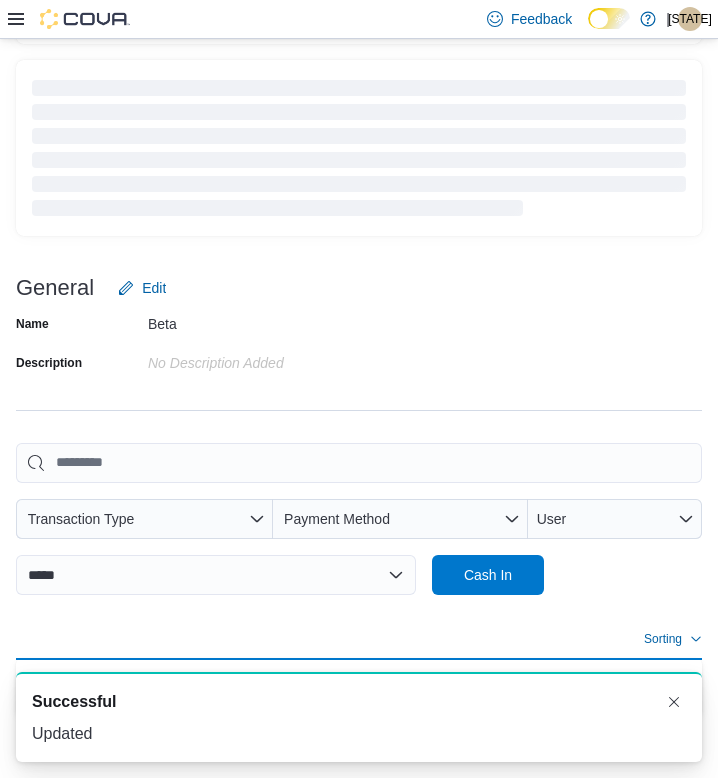 scroll, scrollTop: 256, scrollLeft: 0, axis: vertical 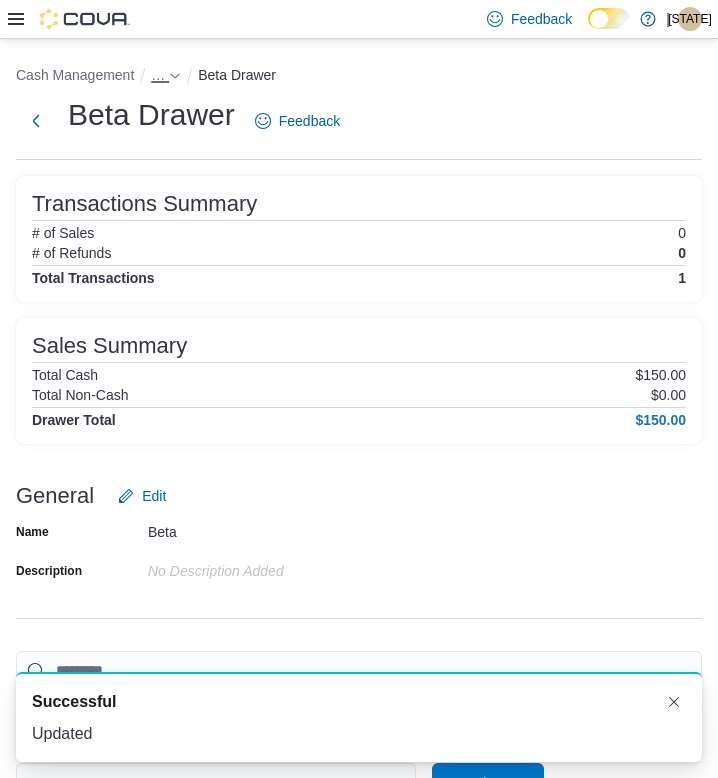 click on "…" at bounding box center [166, 75] 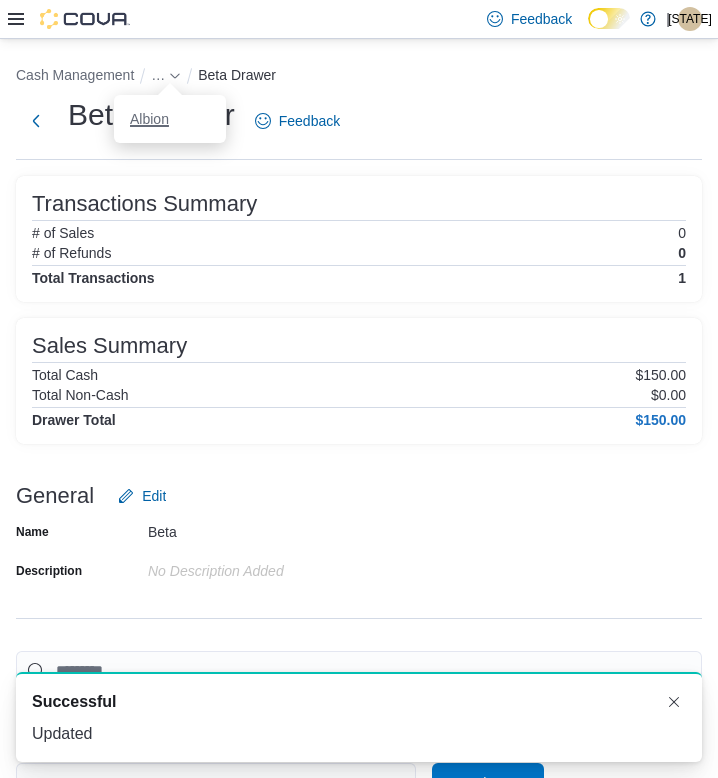 click on "Albion" at bounding box center (149, 119) 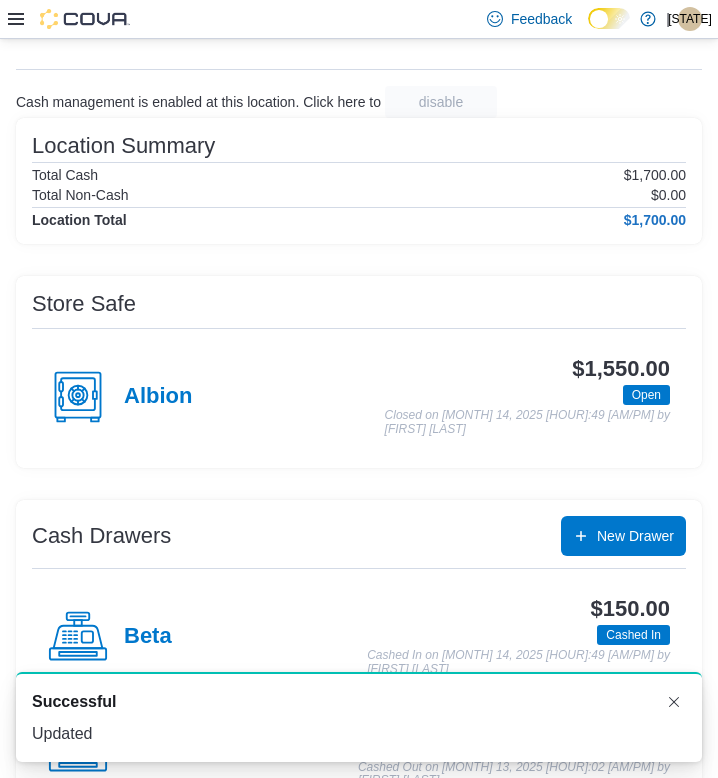 scroll, scrollTop: 144, scrollLeft: 0, axis: vertical 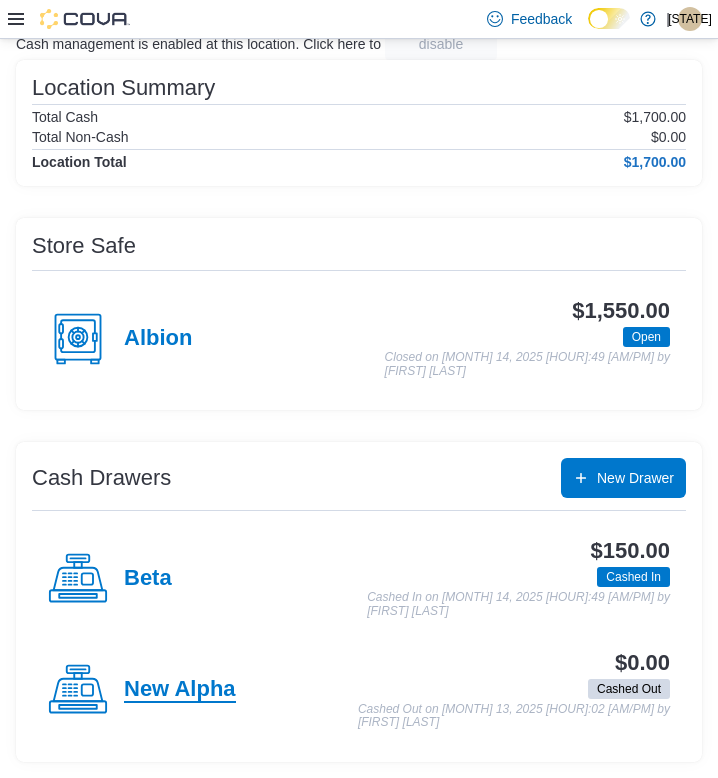 click on "New Alpha" at bounding box center (180, 690) 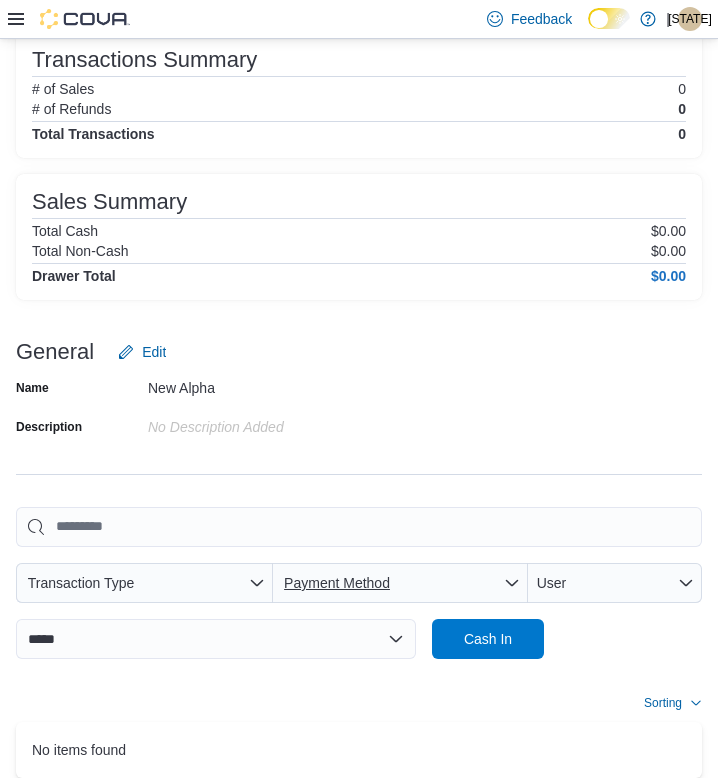 scroll, scrollTop: 256, scrollLeft: 0, axis: vertical 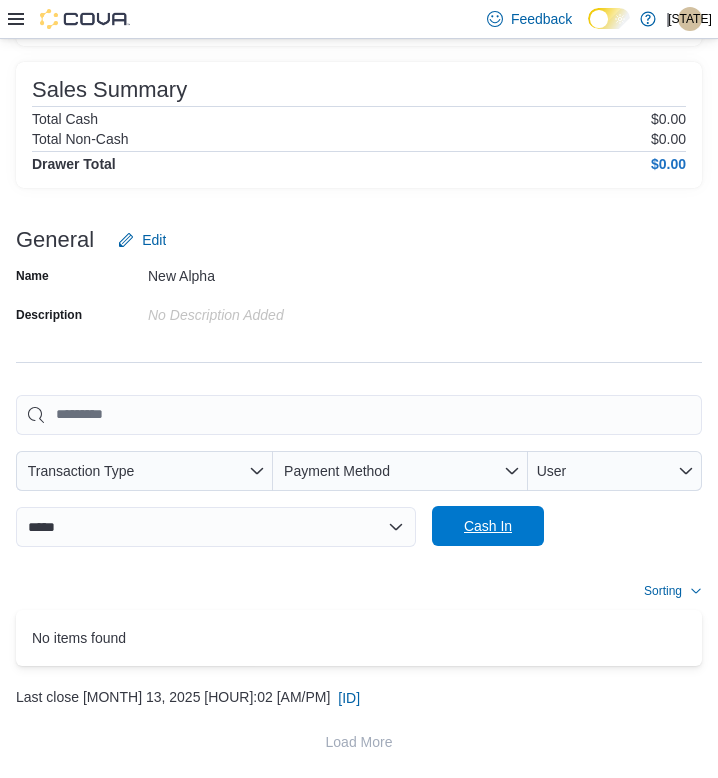 click on "Cash In" at bounding box center [488, 526] 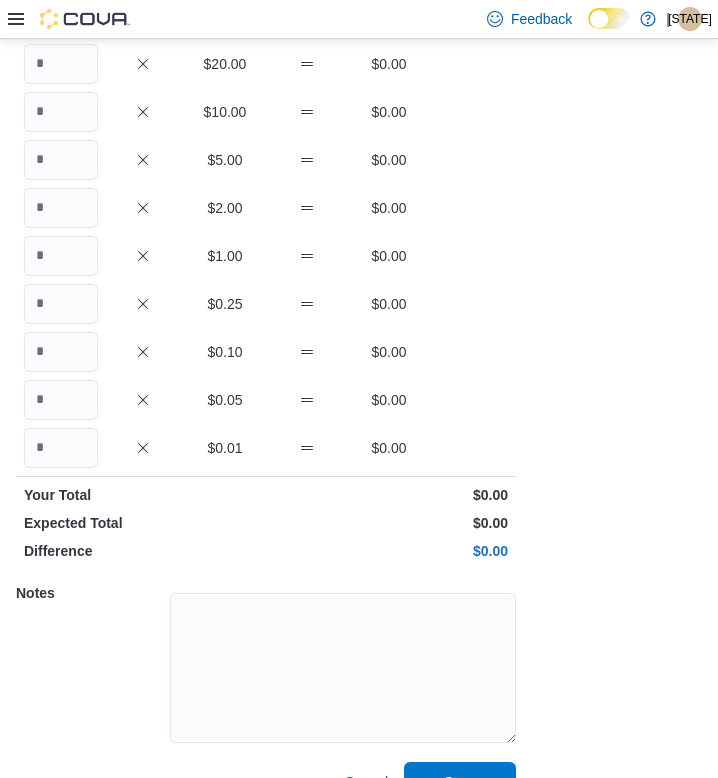 scroll, scrollTop: 135, scrollLeft: 0, axis: vertical 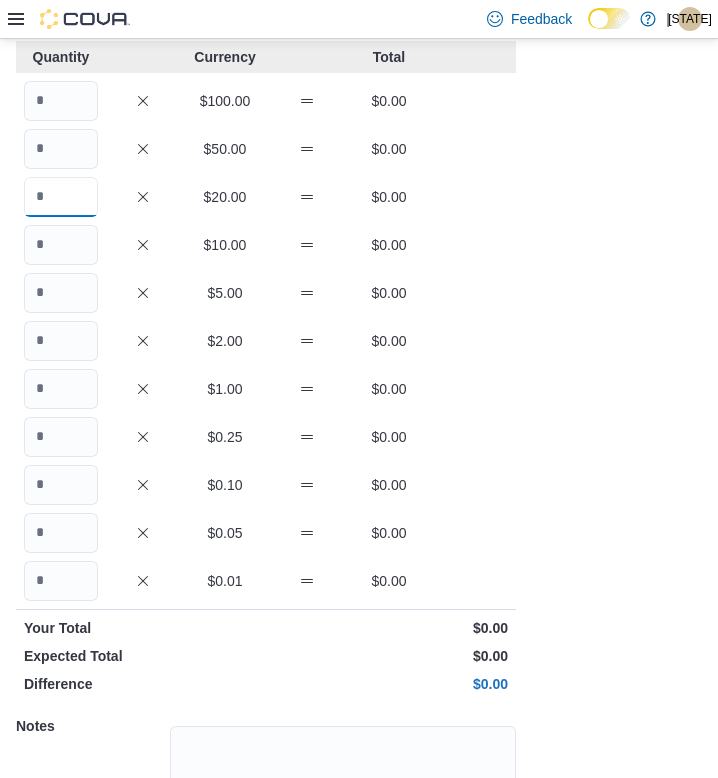 click at bounding box center [61, 197] 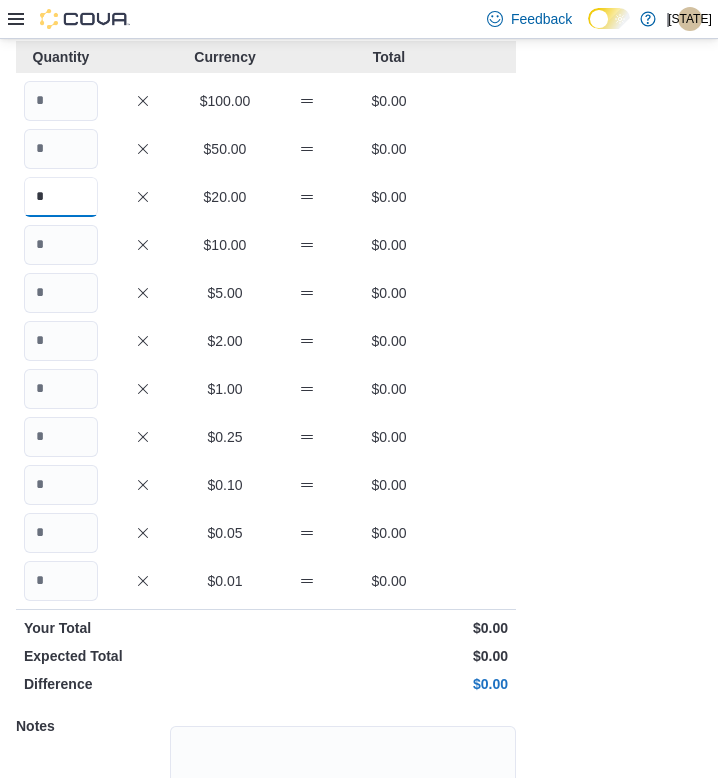 type on "*" 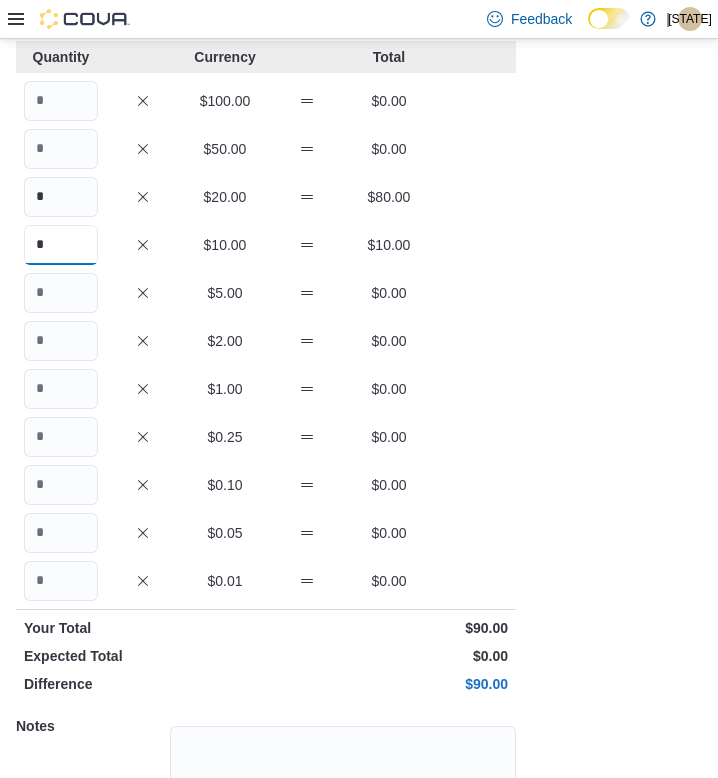 type on "*" 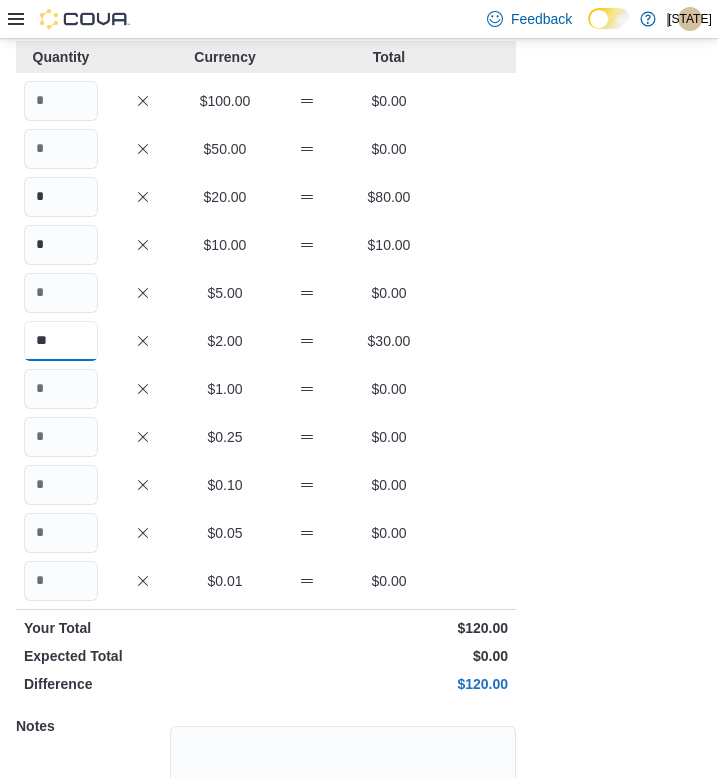 type on "**" 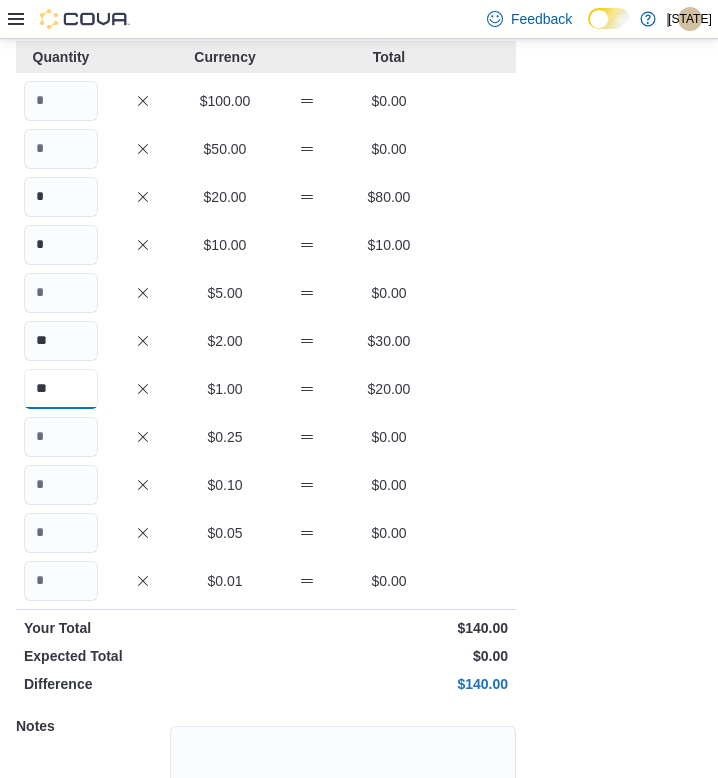 type on "**" 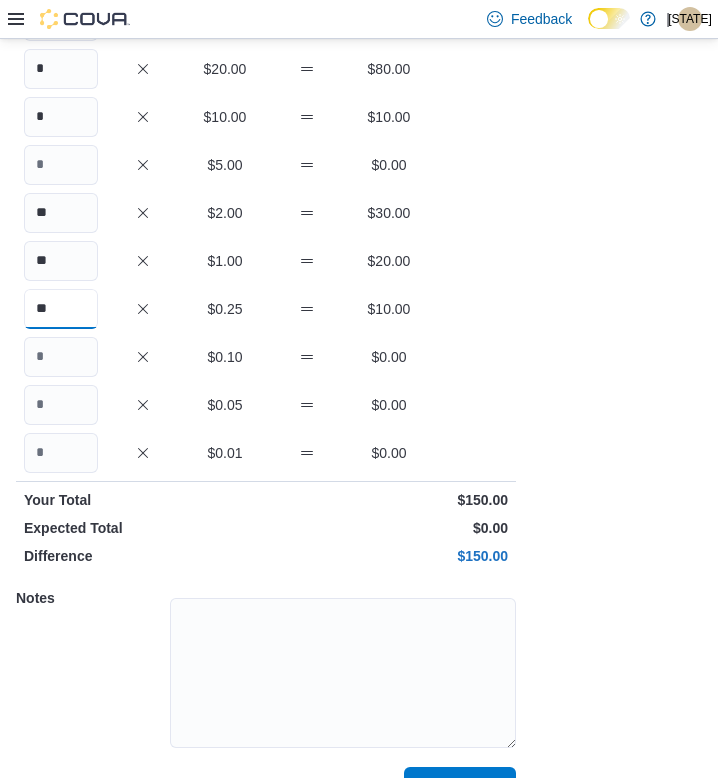 type on "**" 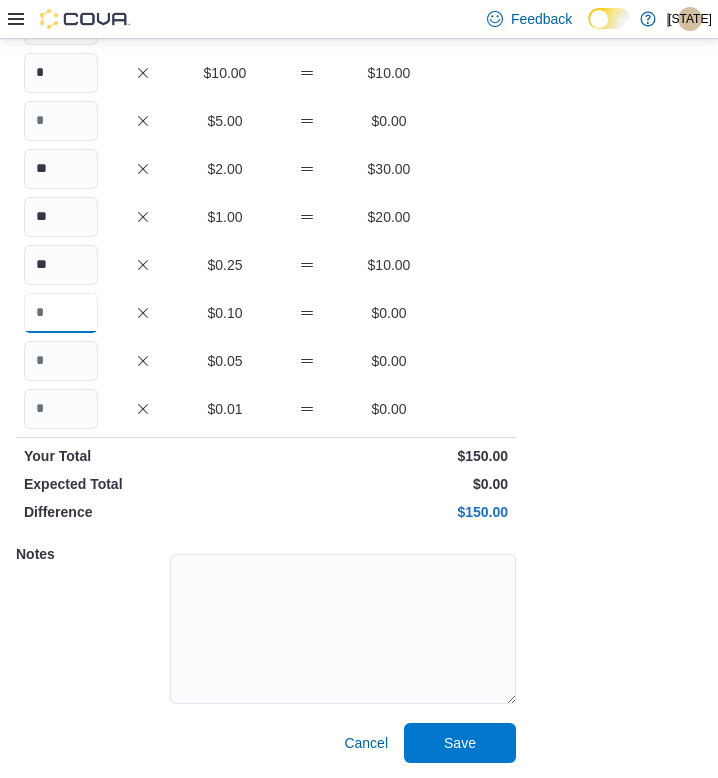 scroll, scrollTop: 308, scrollLeft: 0, axis: vertical 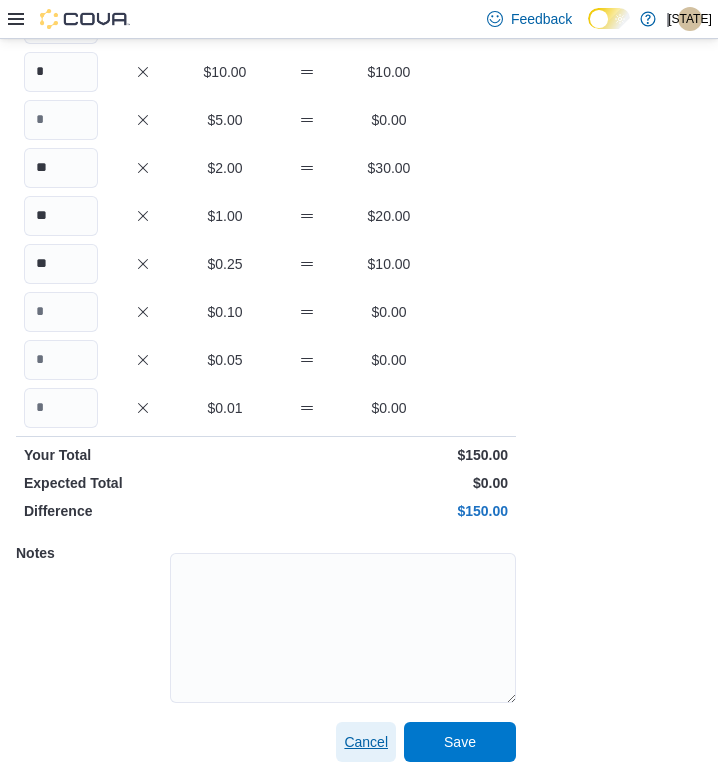 type 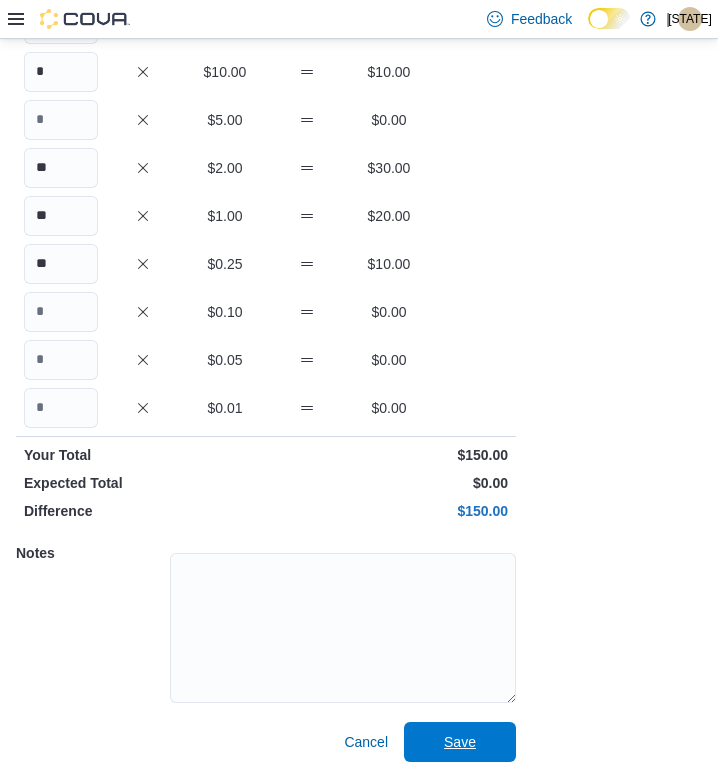 type 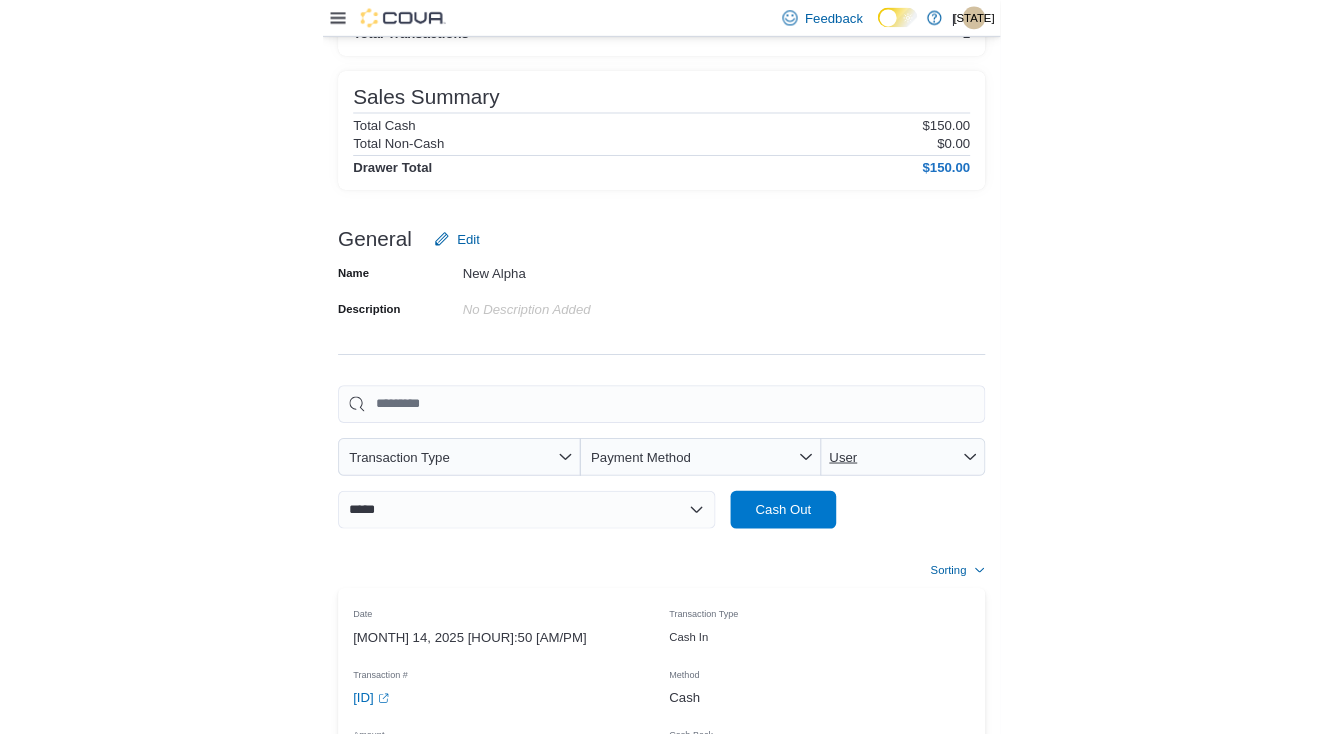 scroll, scrollTop: 0, scrollLeft: 0, axis: both 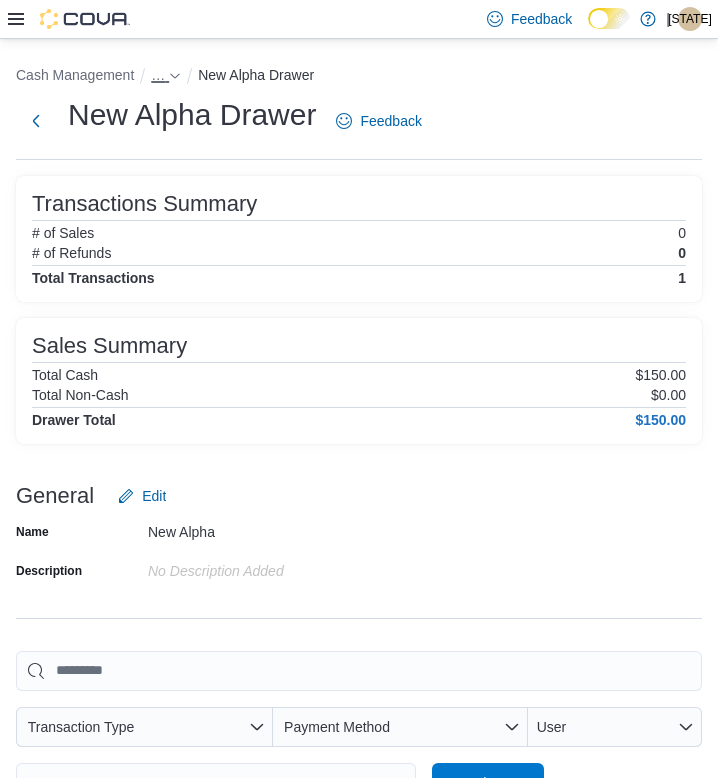 click 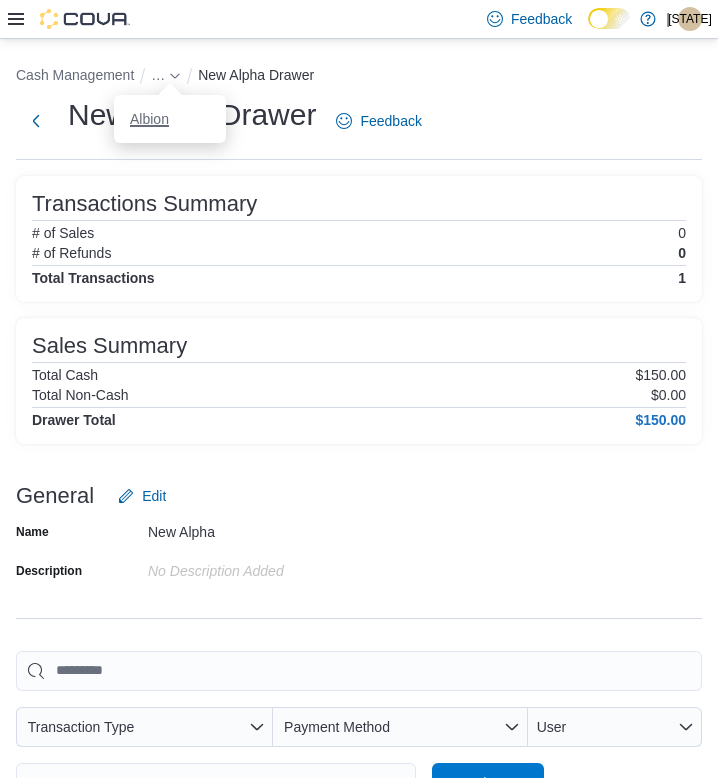 click on "Albion" at bounding box center (149, 119) 